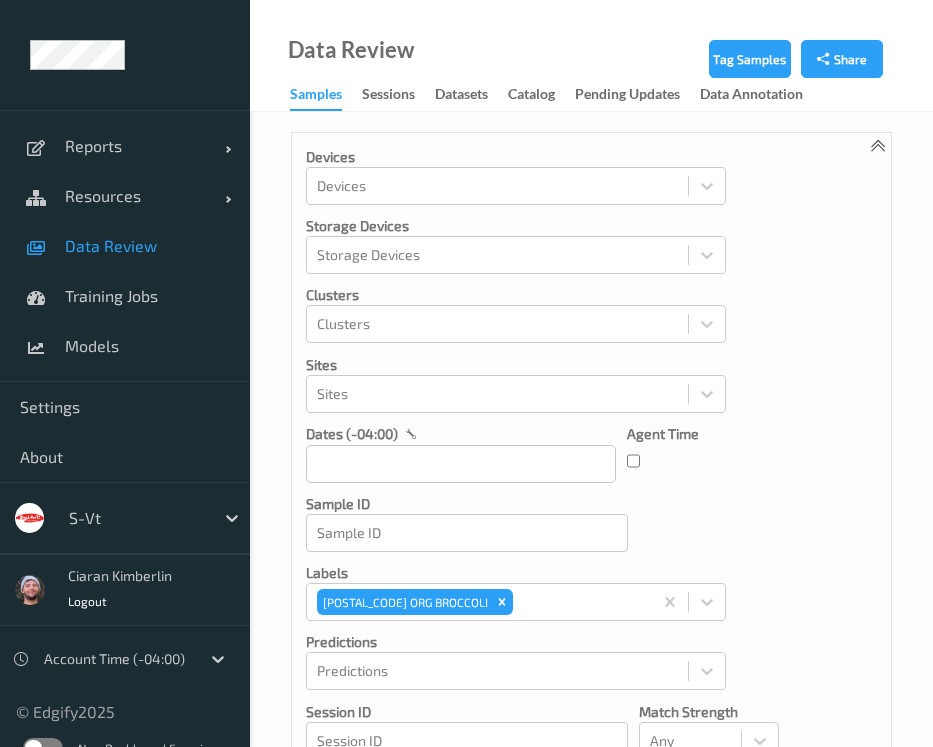 scroll, scrollTop: 0, scrollLeft: 0, axis: both 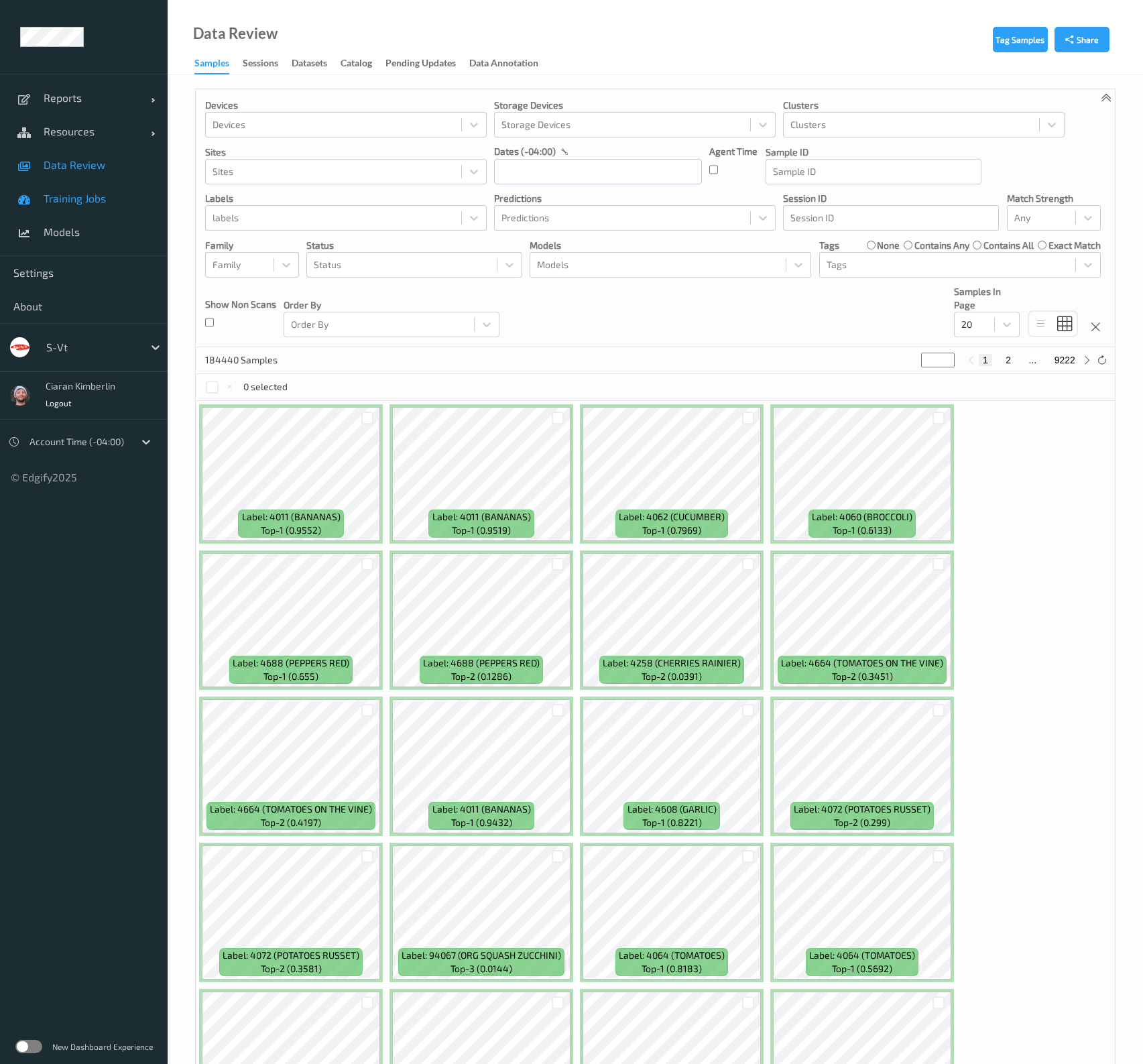 click on "Training Jobs" at bounding box center [84, 198] 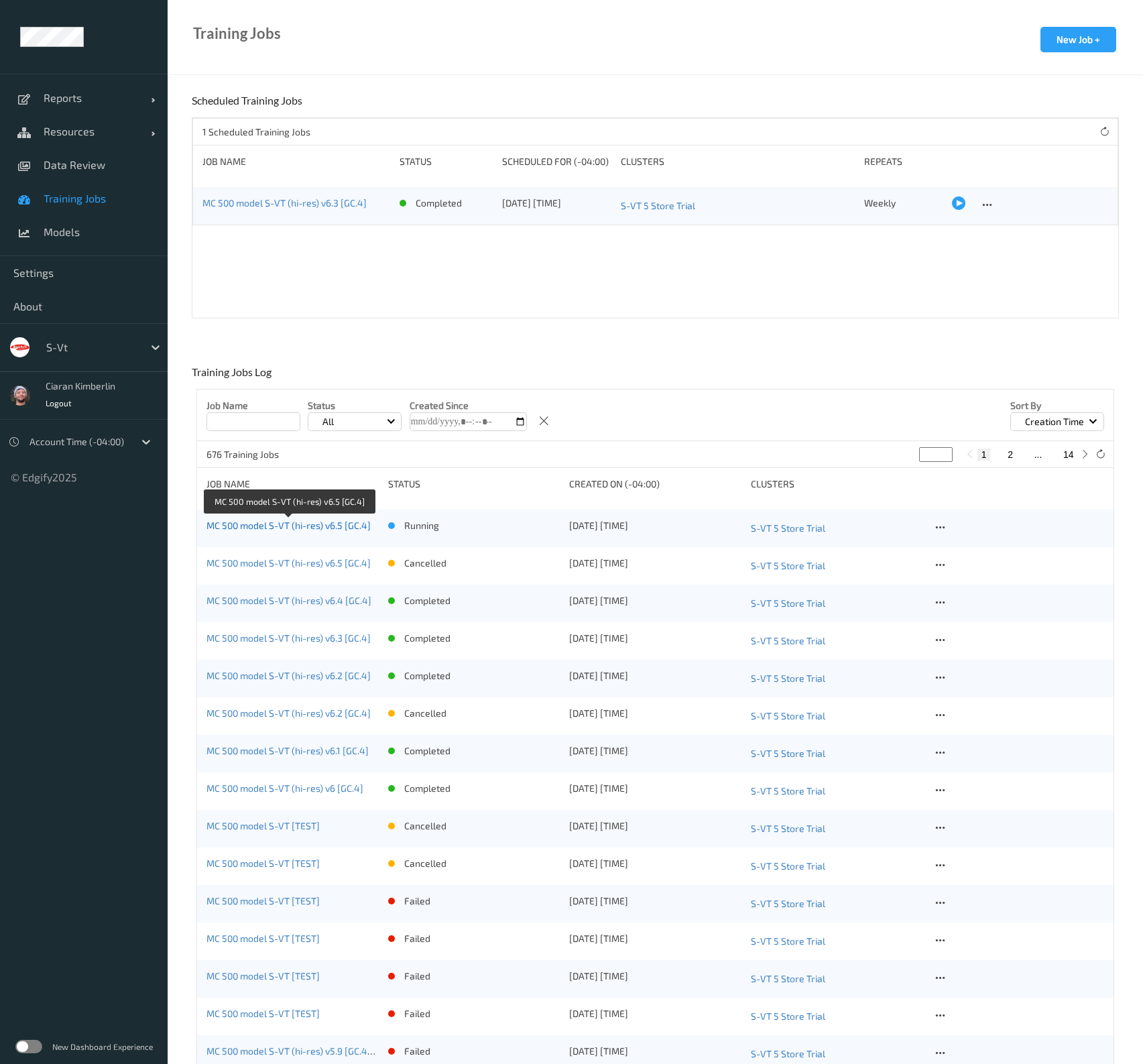 click on "MC 500 model S-VT (hi-res) v6.5 [GC.4]" at bounding box center (288, 525) 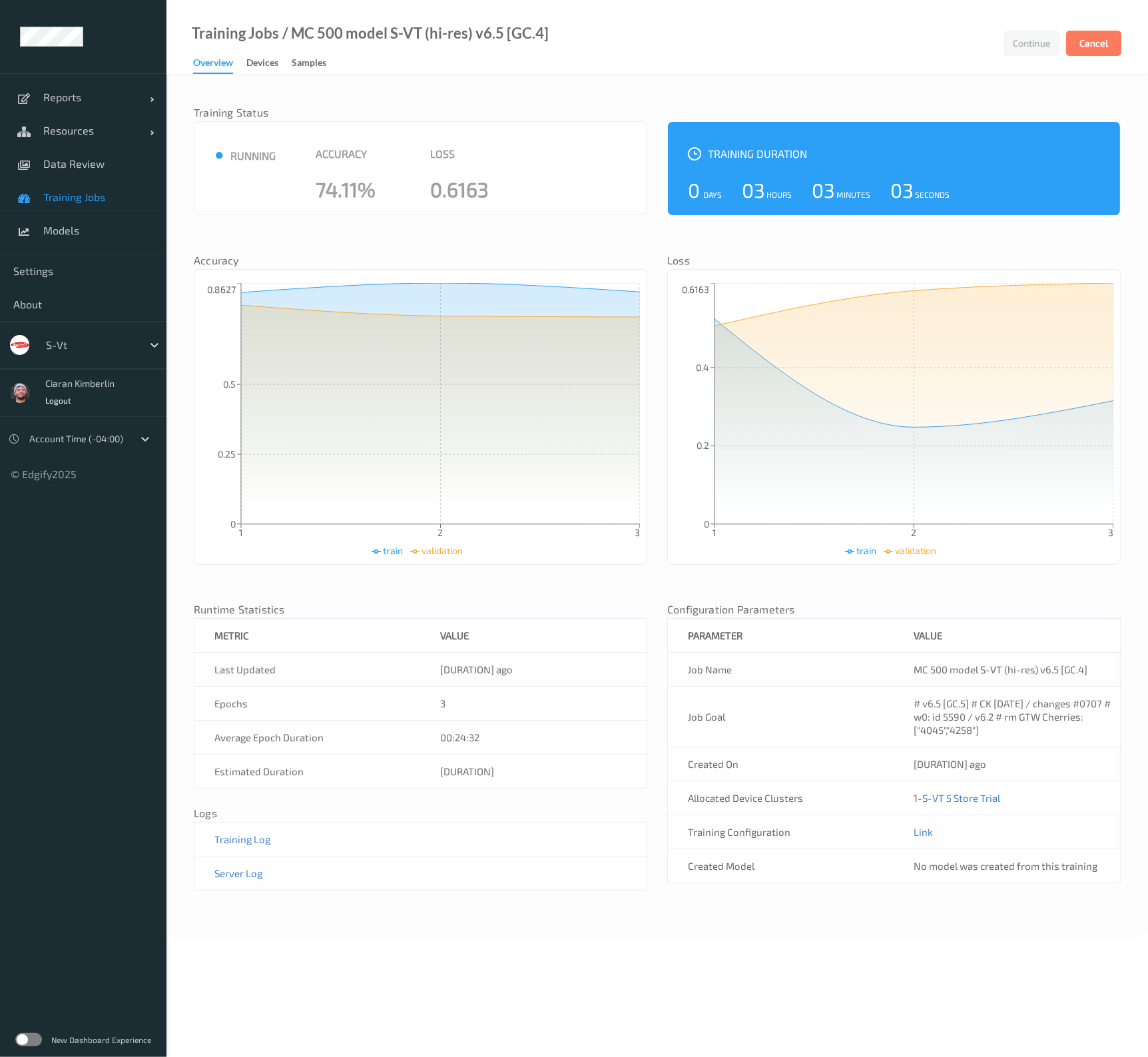 click at bounding box center [91, 345] 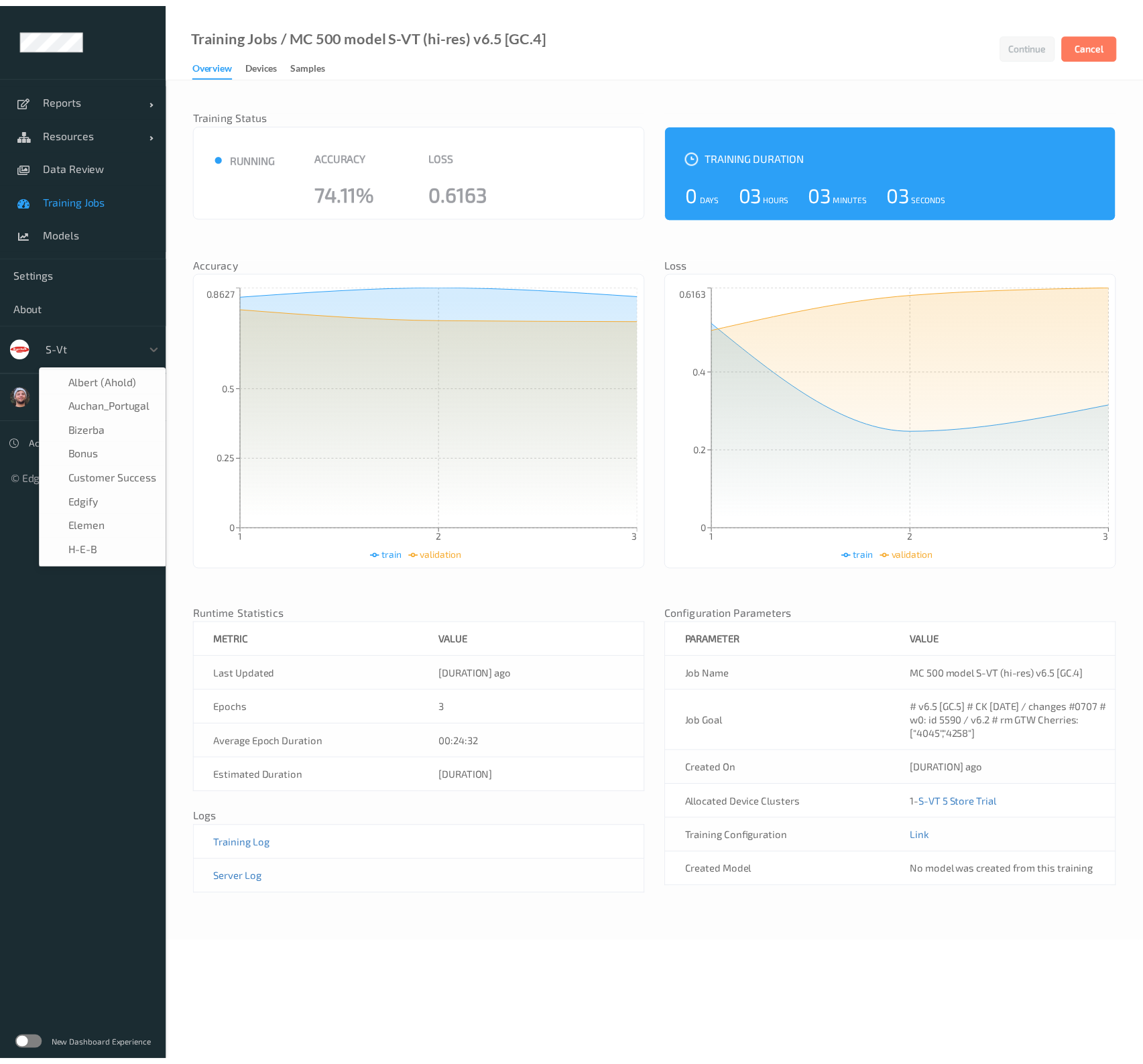 scroll, scrollTop: 233, scrollLeft: 0, axis: vertical 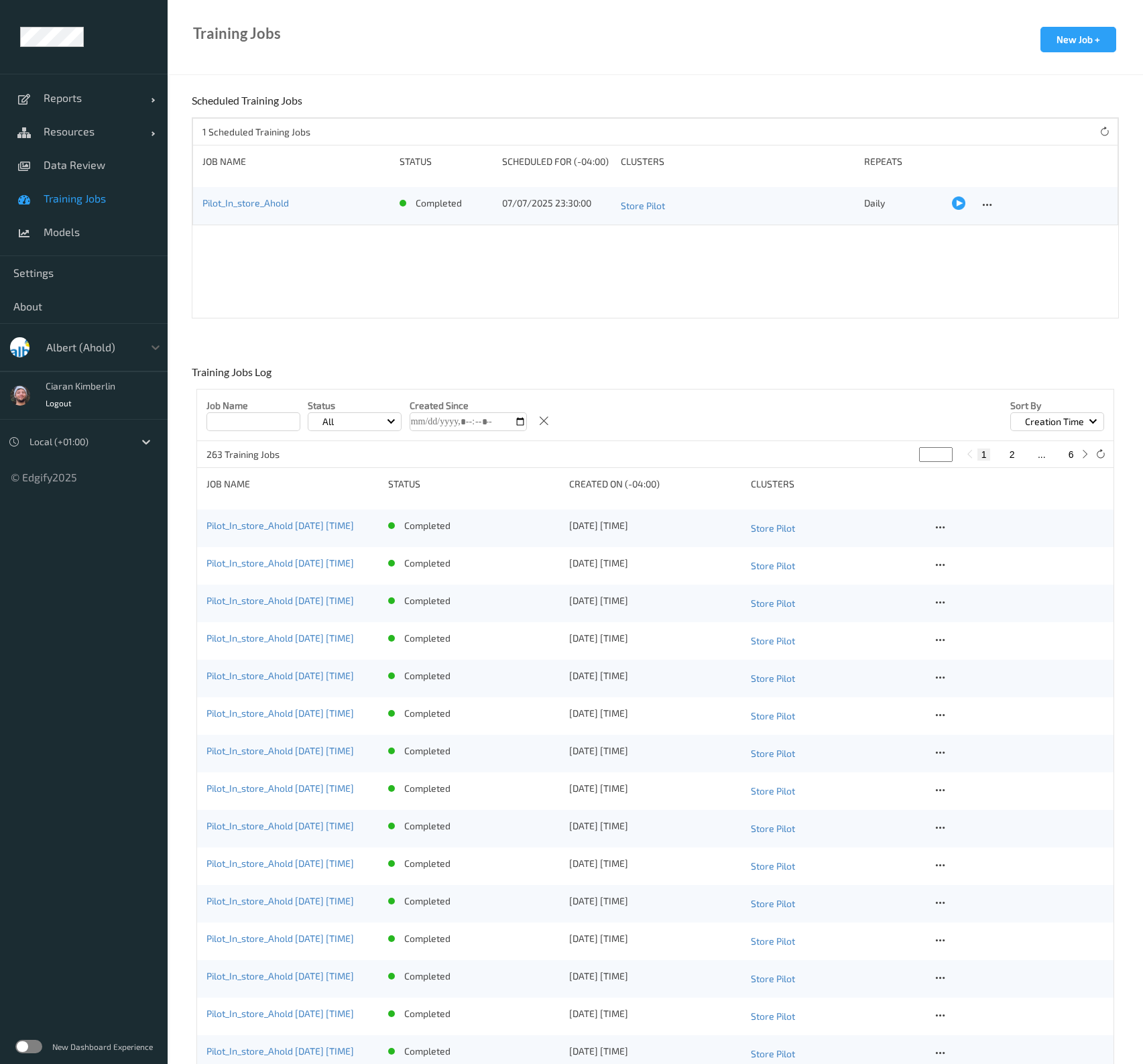 click at bounding box center [91, 347] 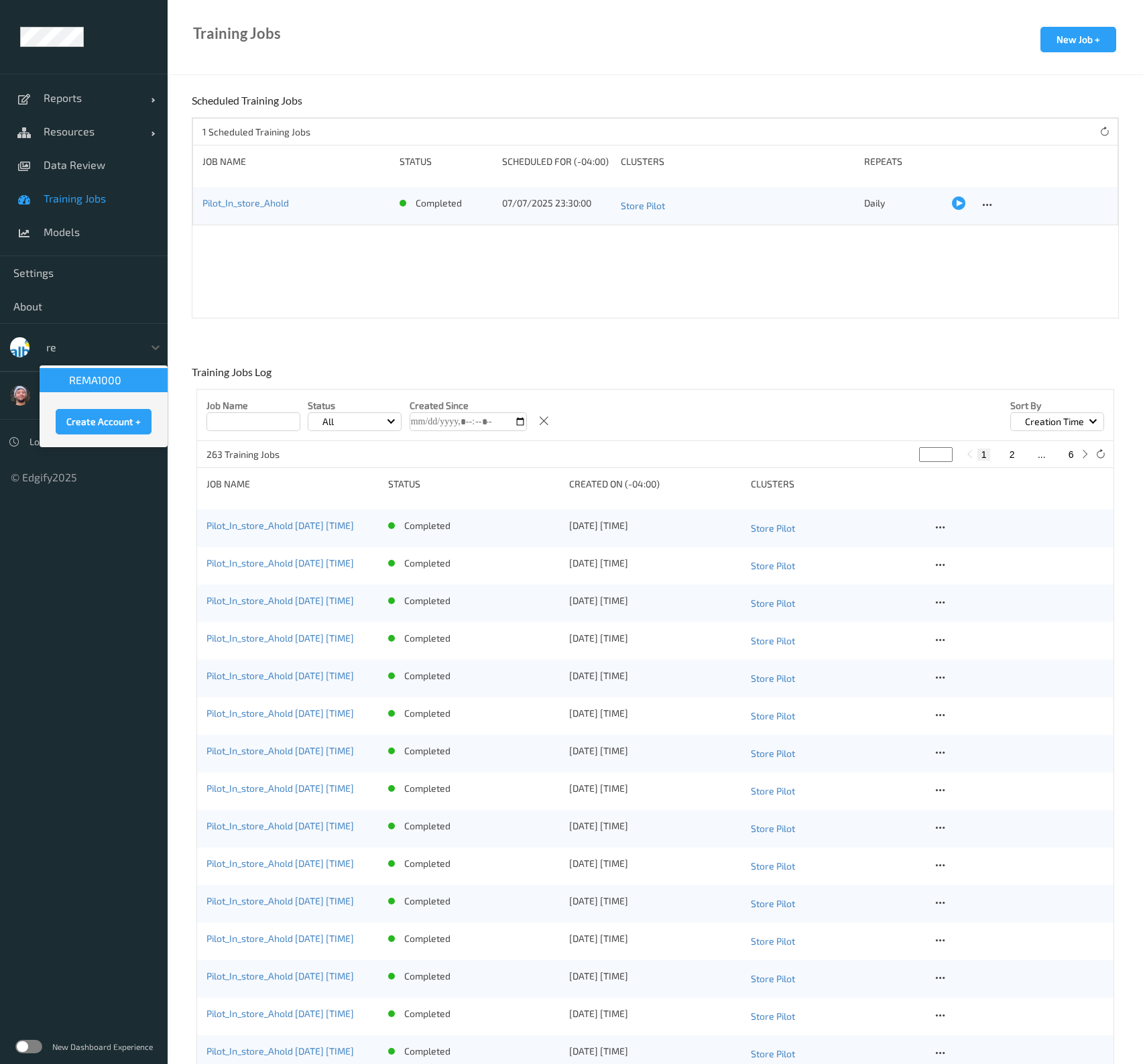click on "REMA1000" at bounding box center [103, 380] 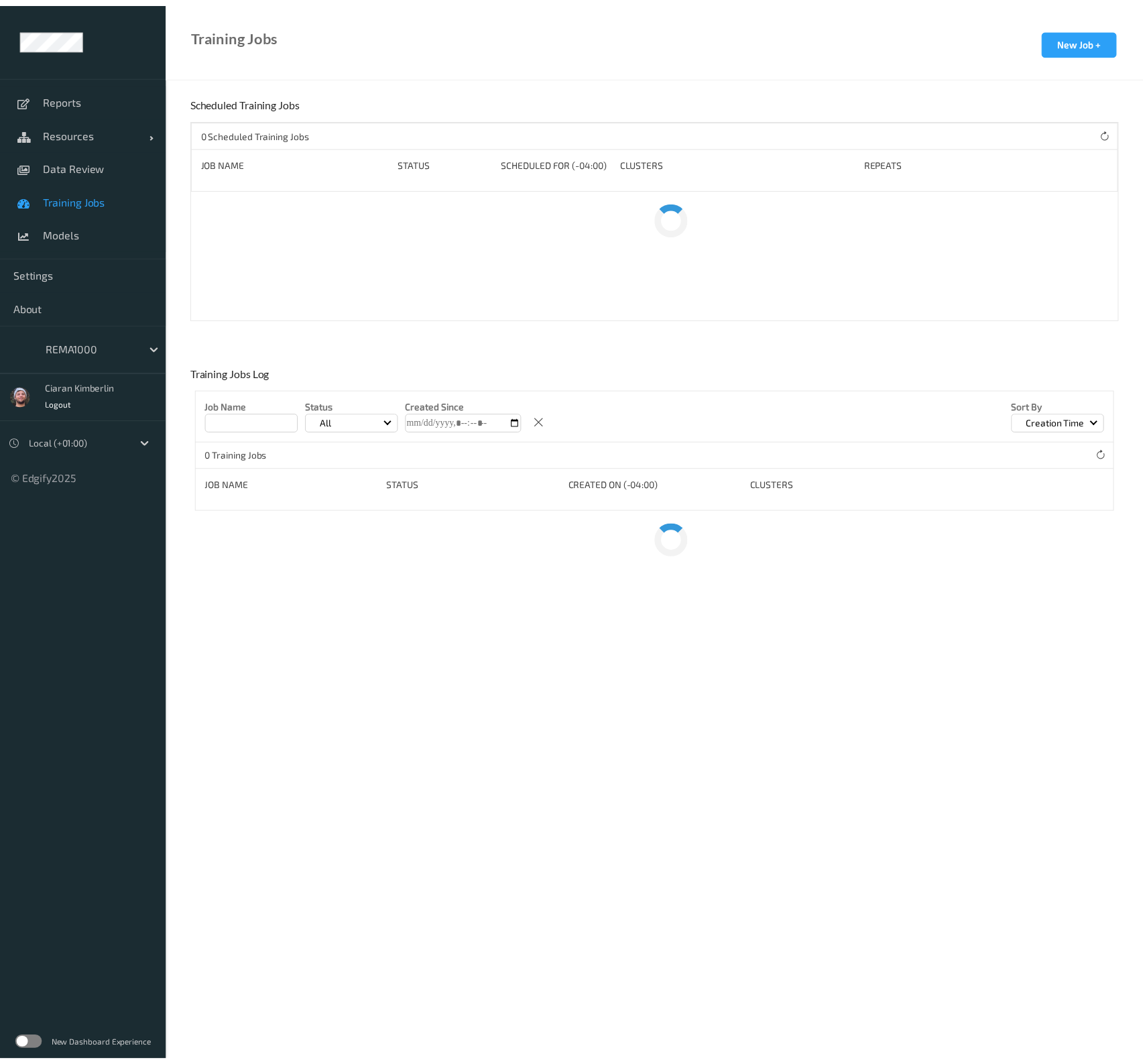 scroll, scrollTop: 0, scrollLeft: 0, axis: both 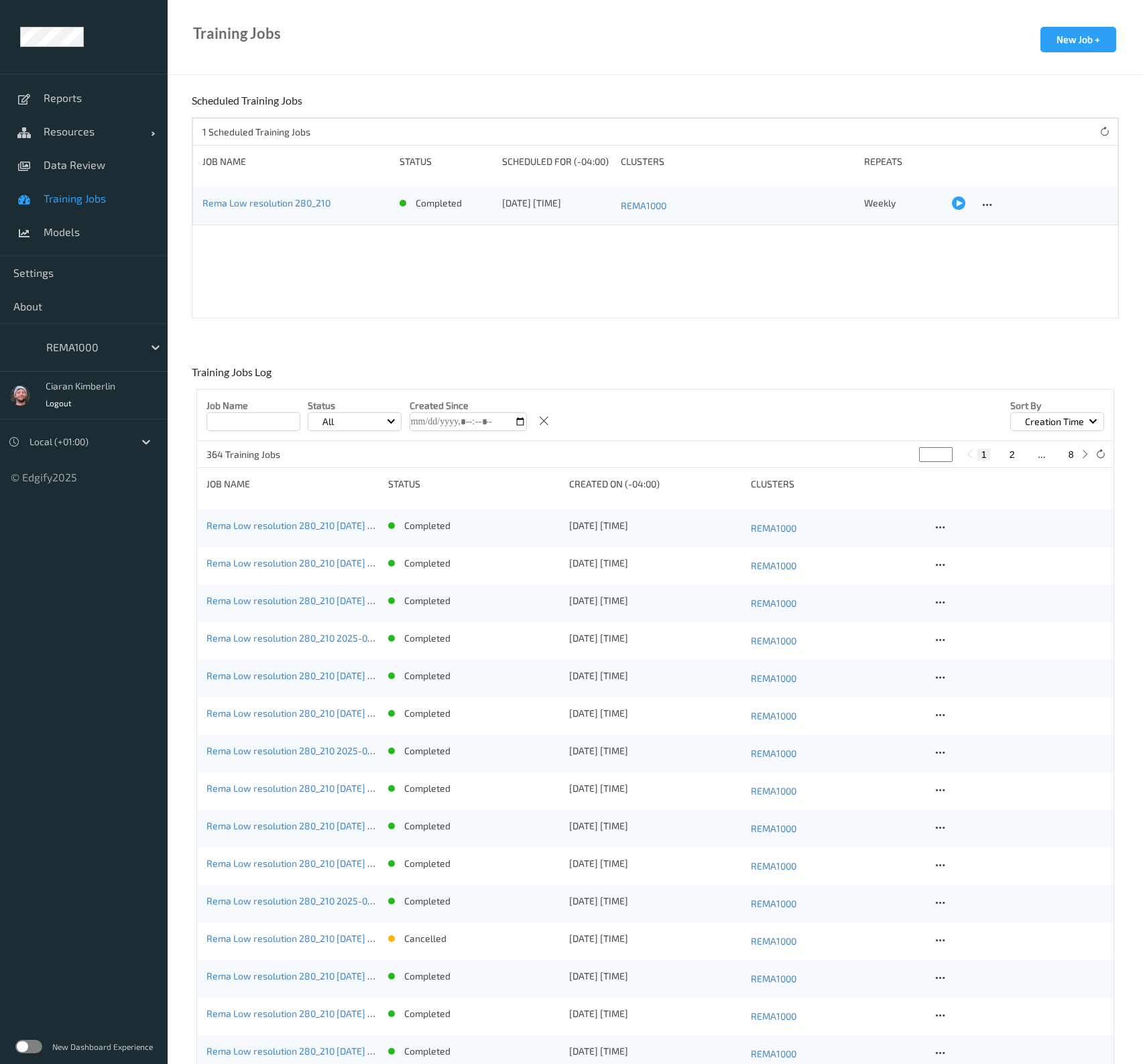 click at bounding box center (91, 347) 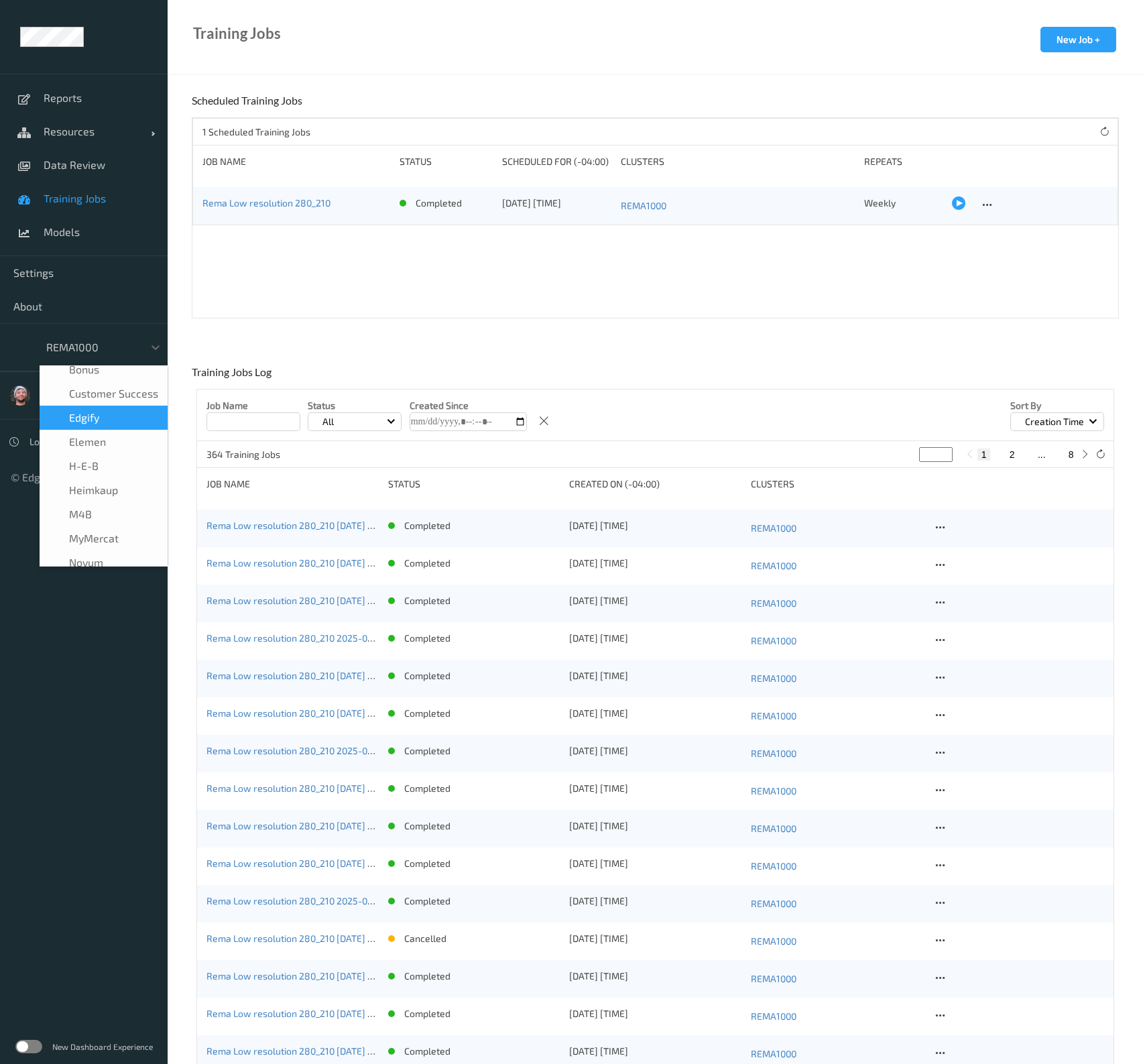 scroll, scrollTop: 0, scrollLeft: 0, axis: both 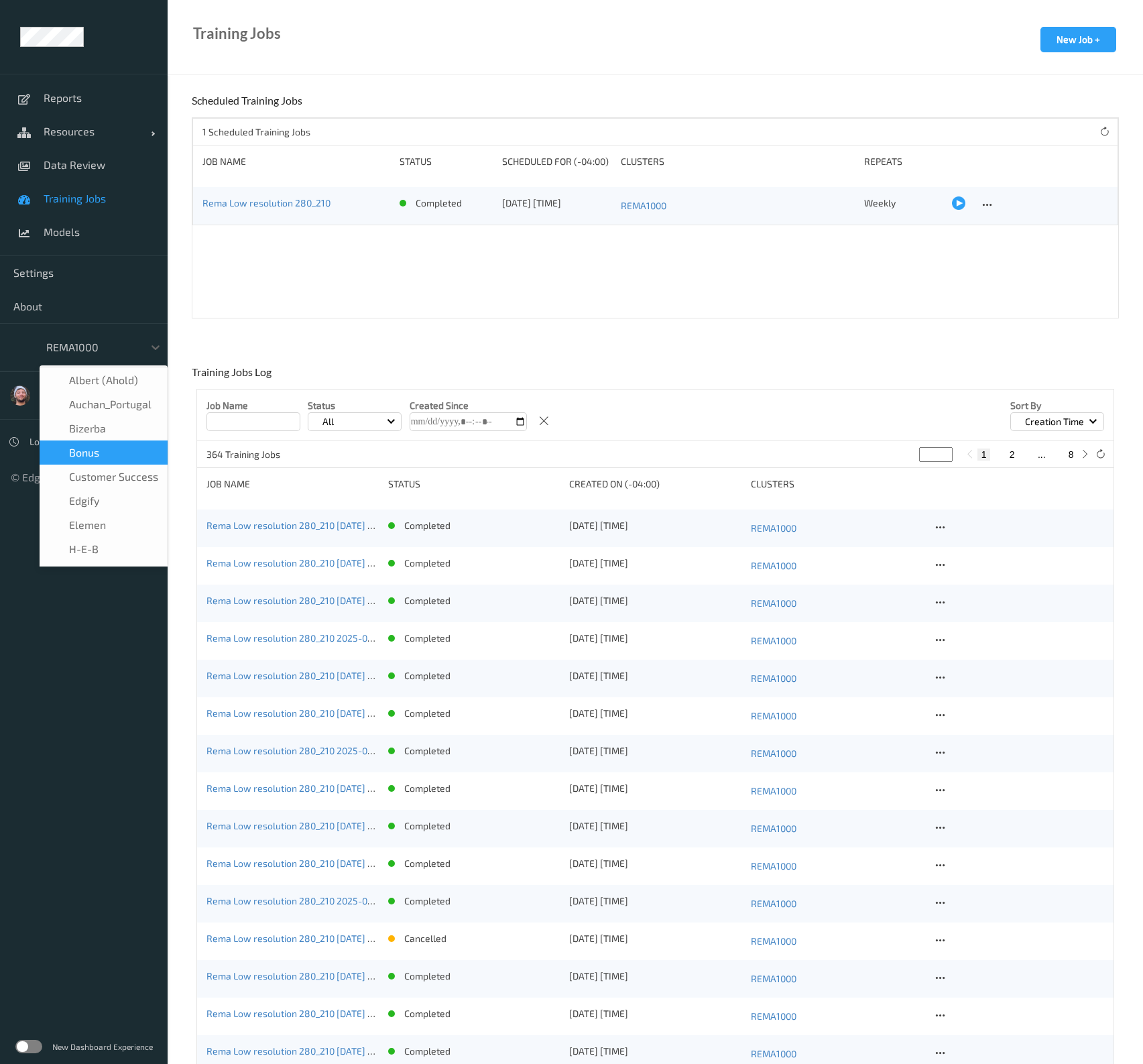 click on "Bonus" at bounding box center [103, 453] 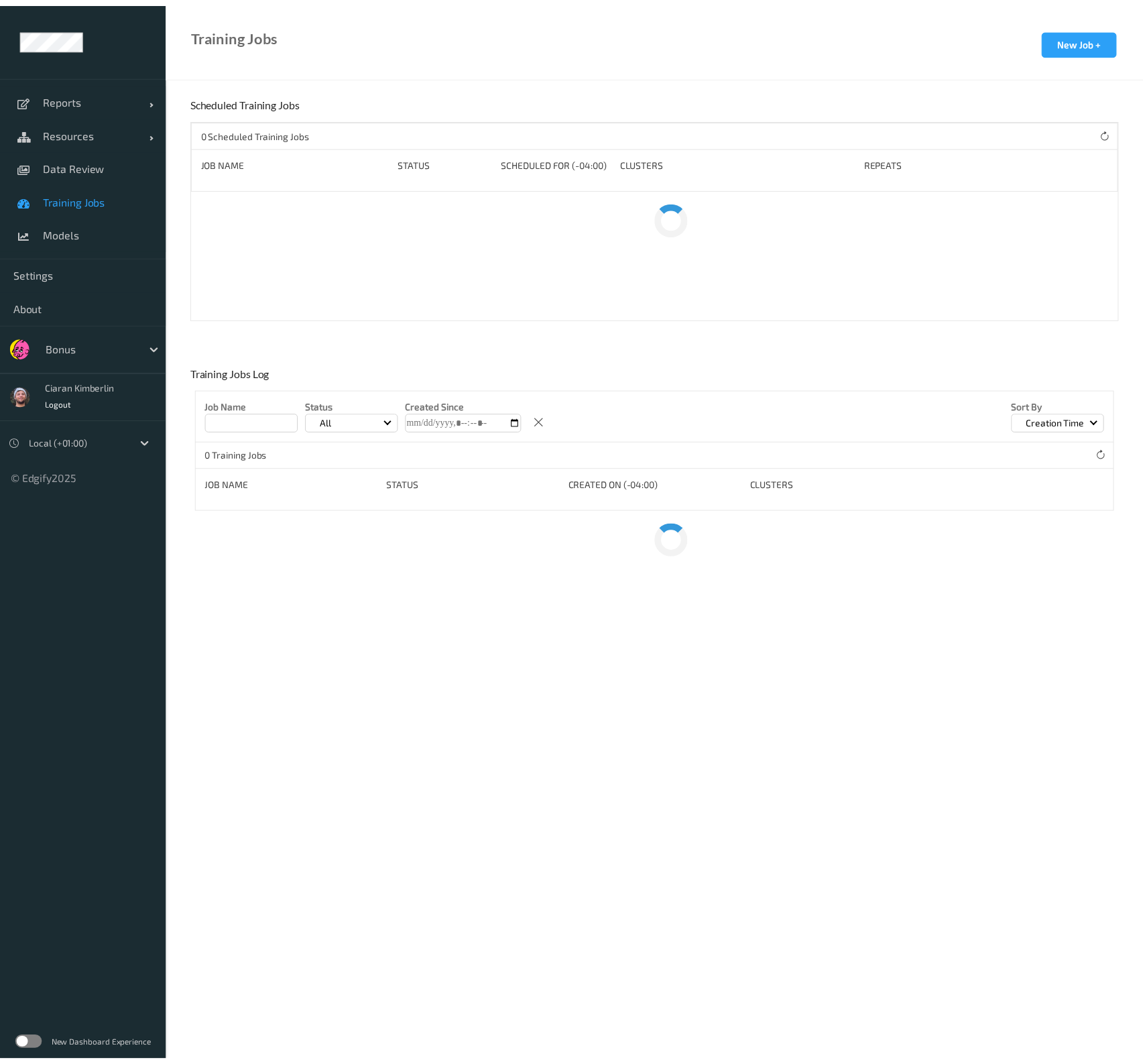 scroll, scrollTop: 0, scrollLeft: 0, axis: both 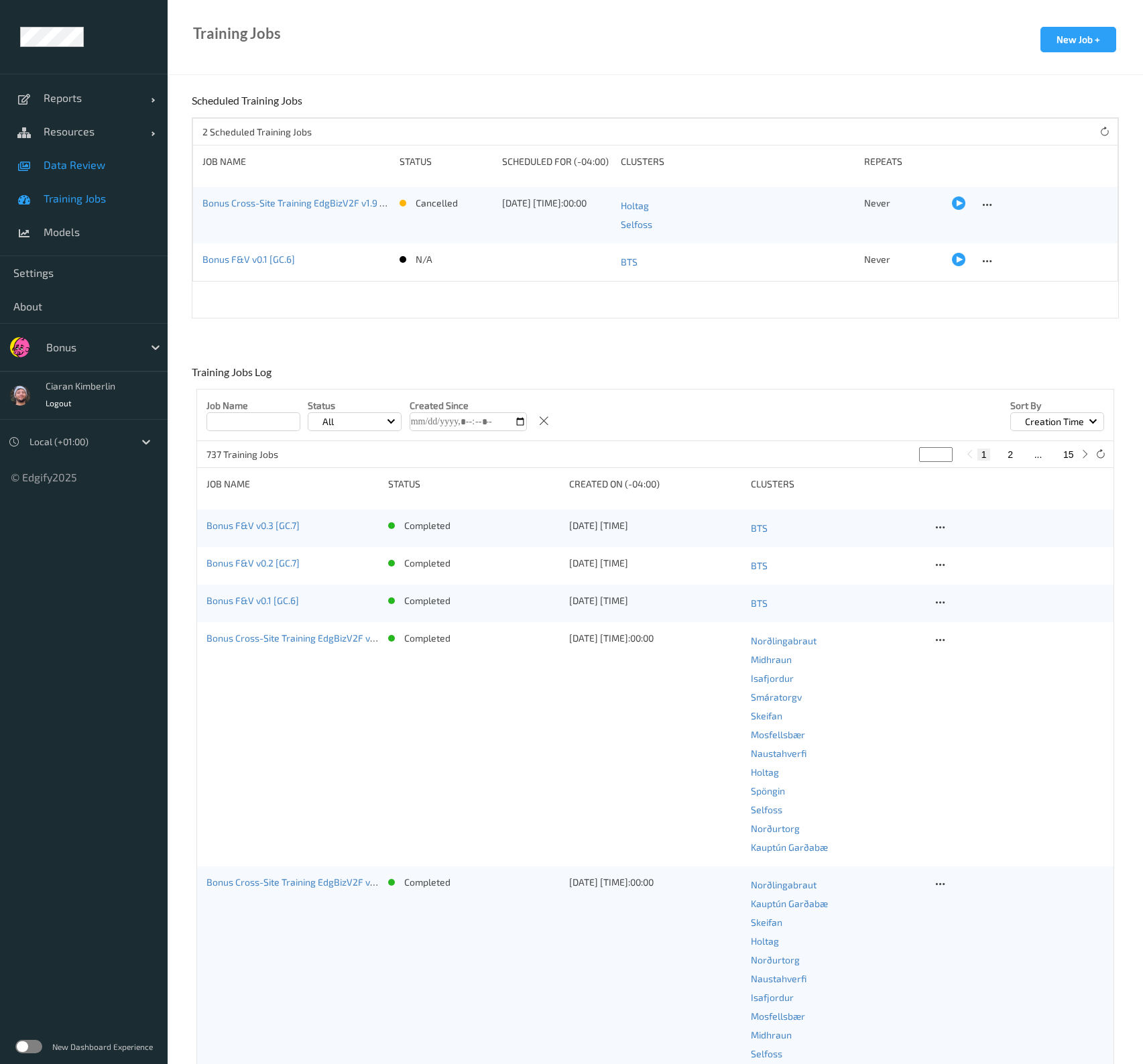 click on "Data Review" at bounding box center (84, 165) 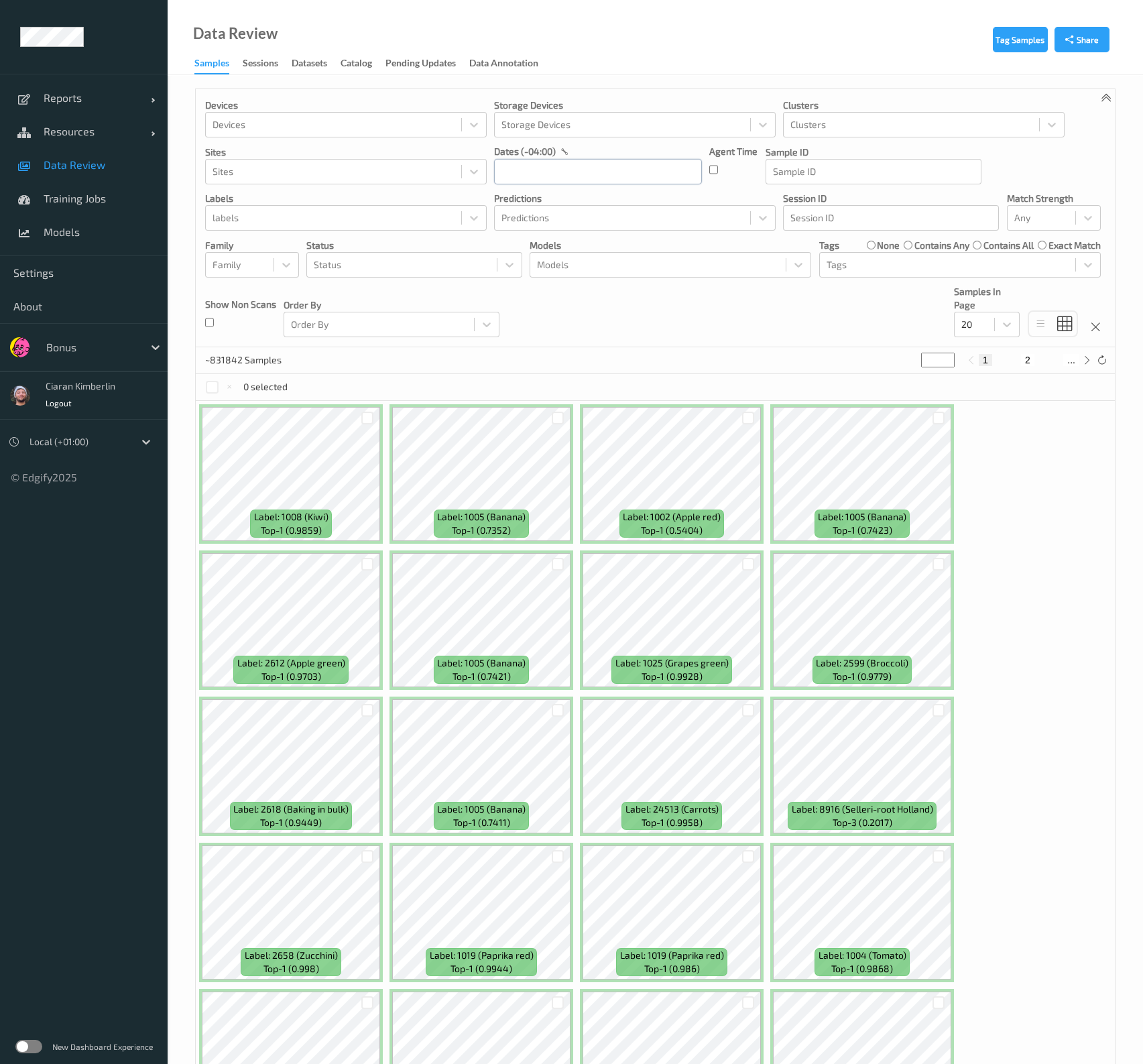 click at bounding box center (598, 172) 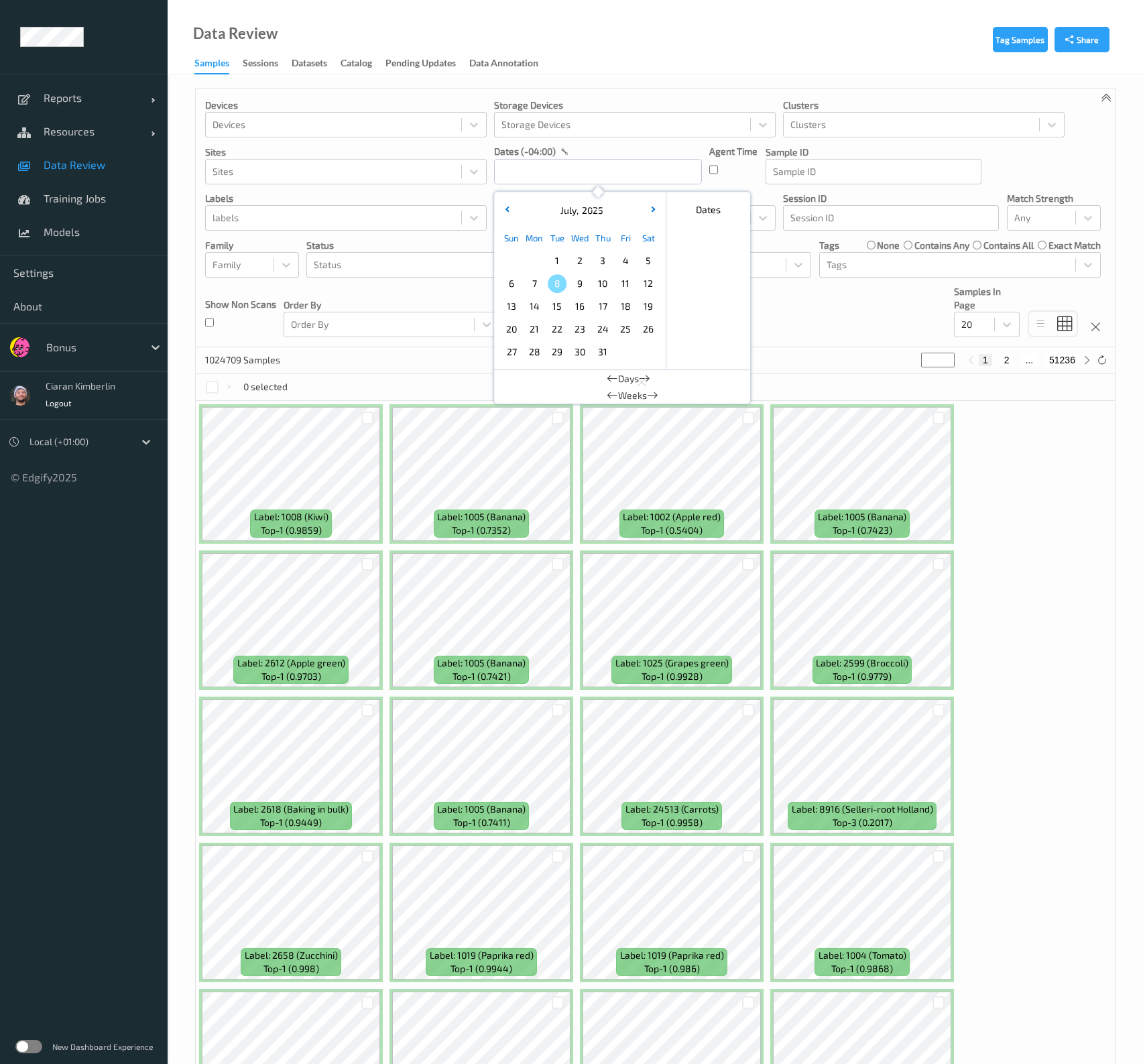 click on "7" at bounding box center (534, 284) 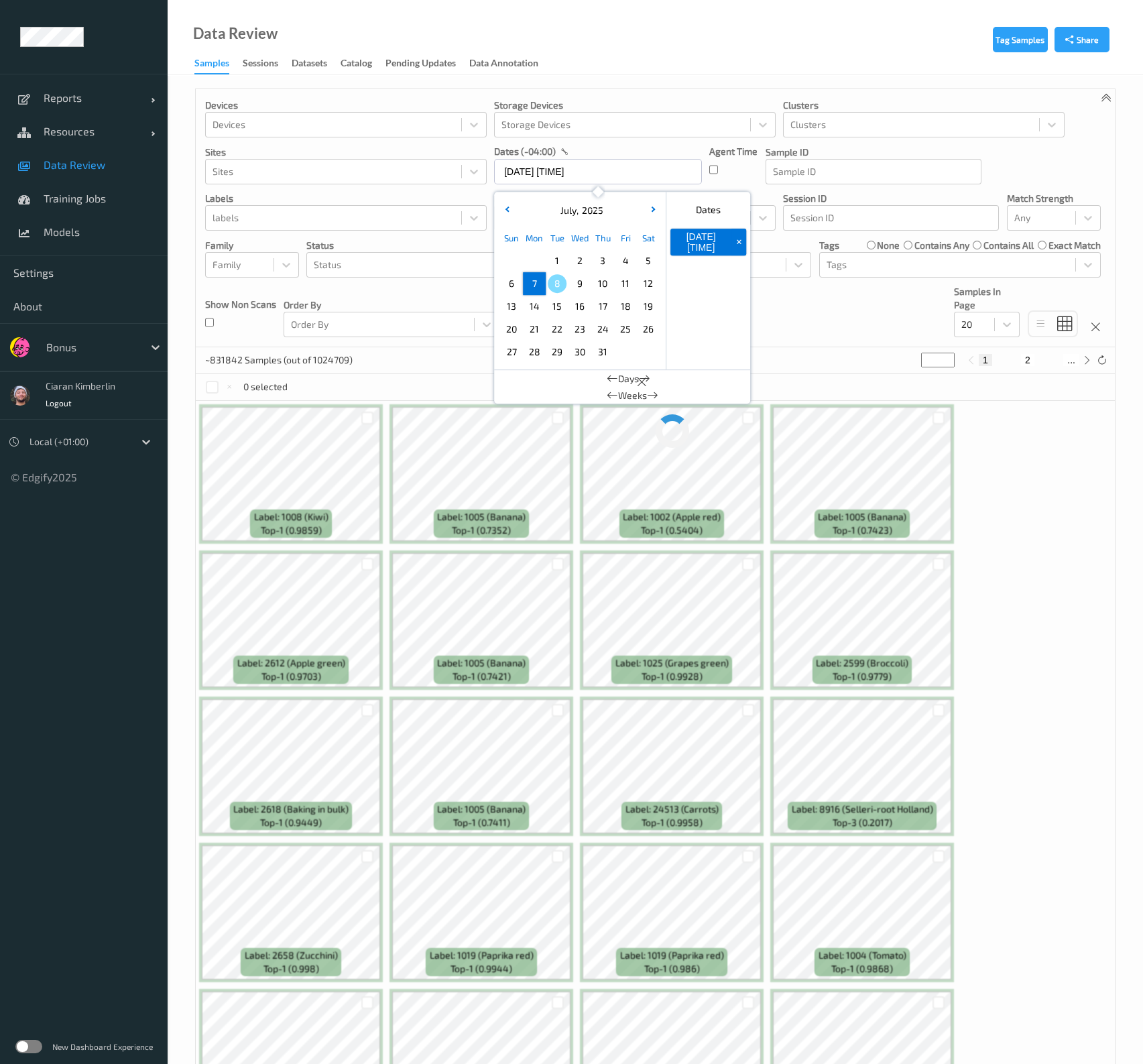 click on "7" at bounding box center (534, 284) 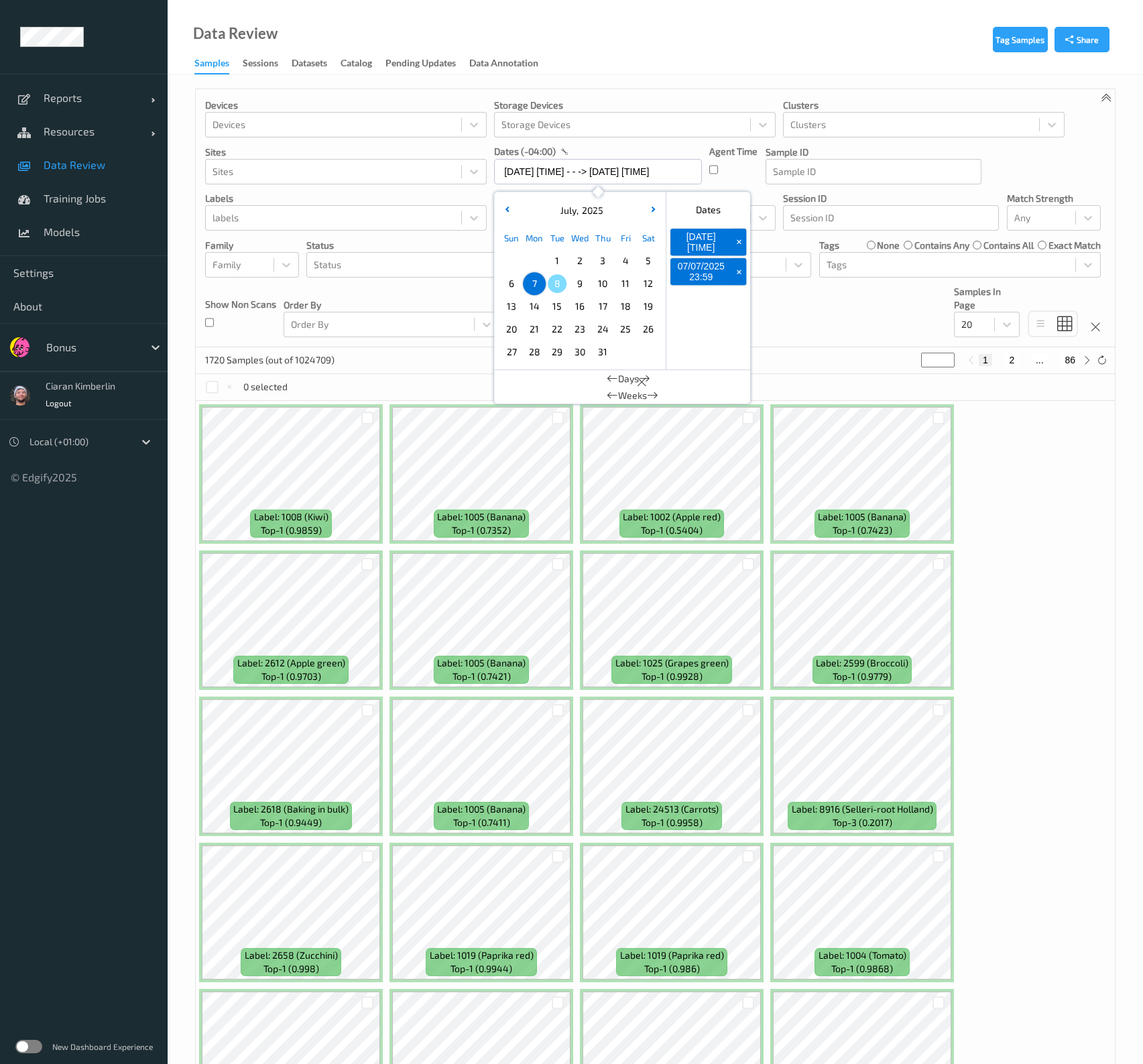 click on "Devices Devices Storage Devices Storage Devices Clusters Clusters Sites Sites dates (-04:00) 07/07/2025 00:00 -> 07/07/2025 23:59 July , 2025 Sun Mon Tue Wed Thu Fri Sat 1 2 3 4 5 6 7 8 9 10 11 12 13 14 15 16 17 18 19 20 21 22 23 24 25 26 27 28 29 30 31 January February March April May June July August September October November December 2021 2022 2023 2024 2025 2026 2027 2028 2029 2030 2031 2032 Dates 07/07/2025 00:00 + 07/07/2025 23:59 + Days Weeks Agent Time Sample ID Sample ID labels labels Predictions Predictions Session ID Session ID Match Strength Any Family Family Status Status Models Models Tags none contains any contains all exact match Tags Show Non Scans Order By Order By Samples In Page 20" at bounding box center (655, 218) 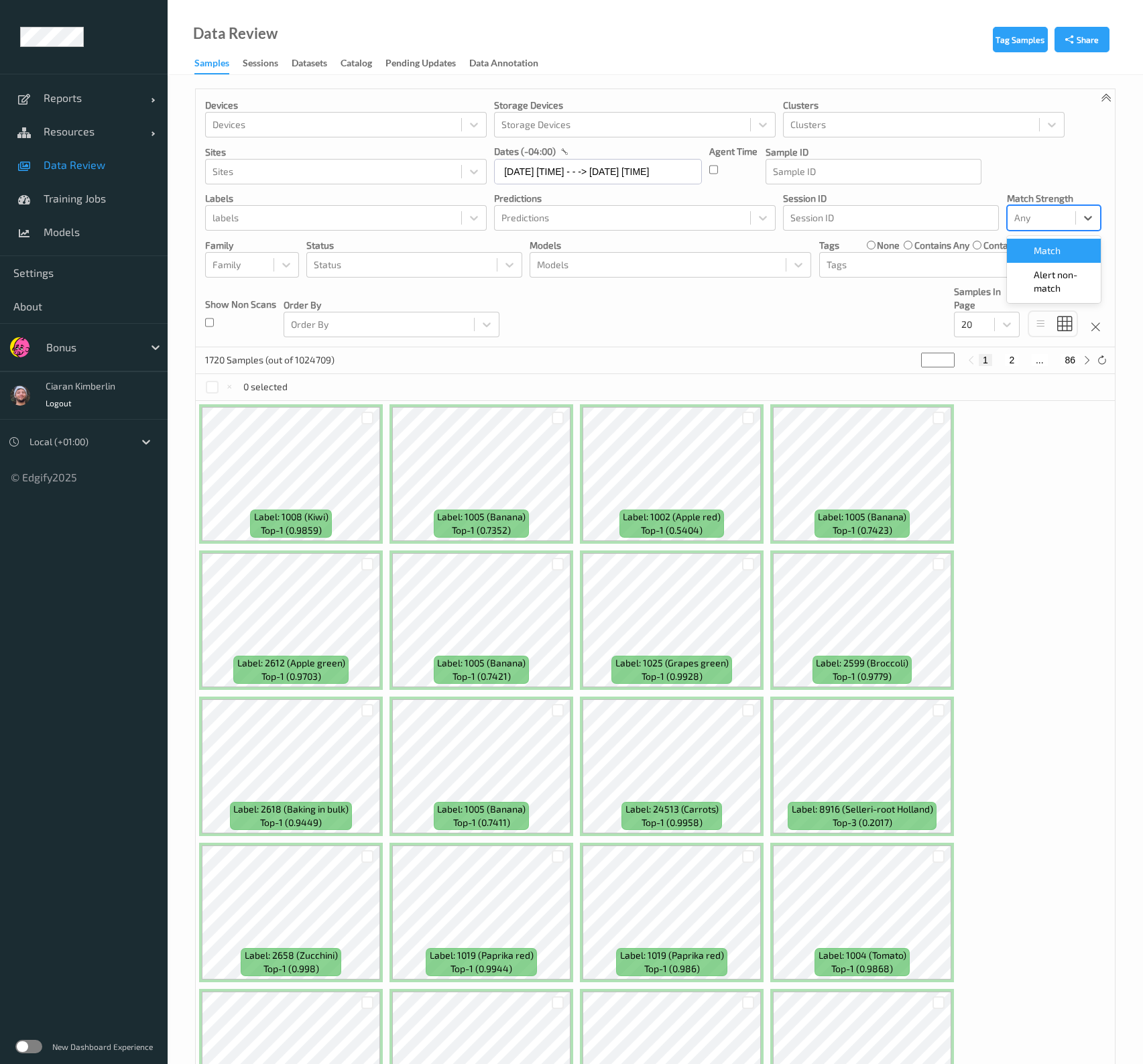 click on "Any" at bounding box center (1041, 218) 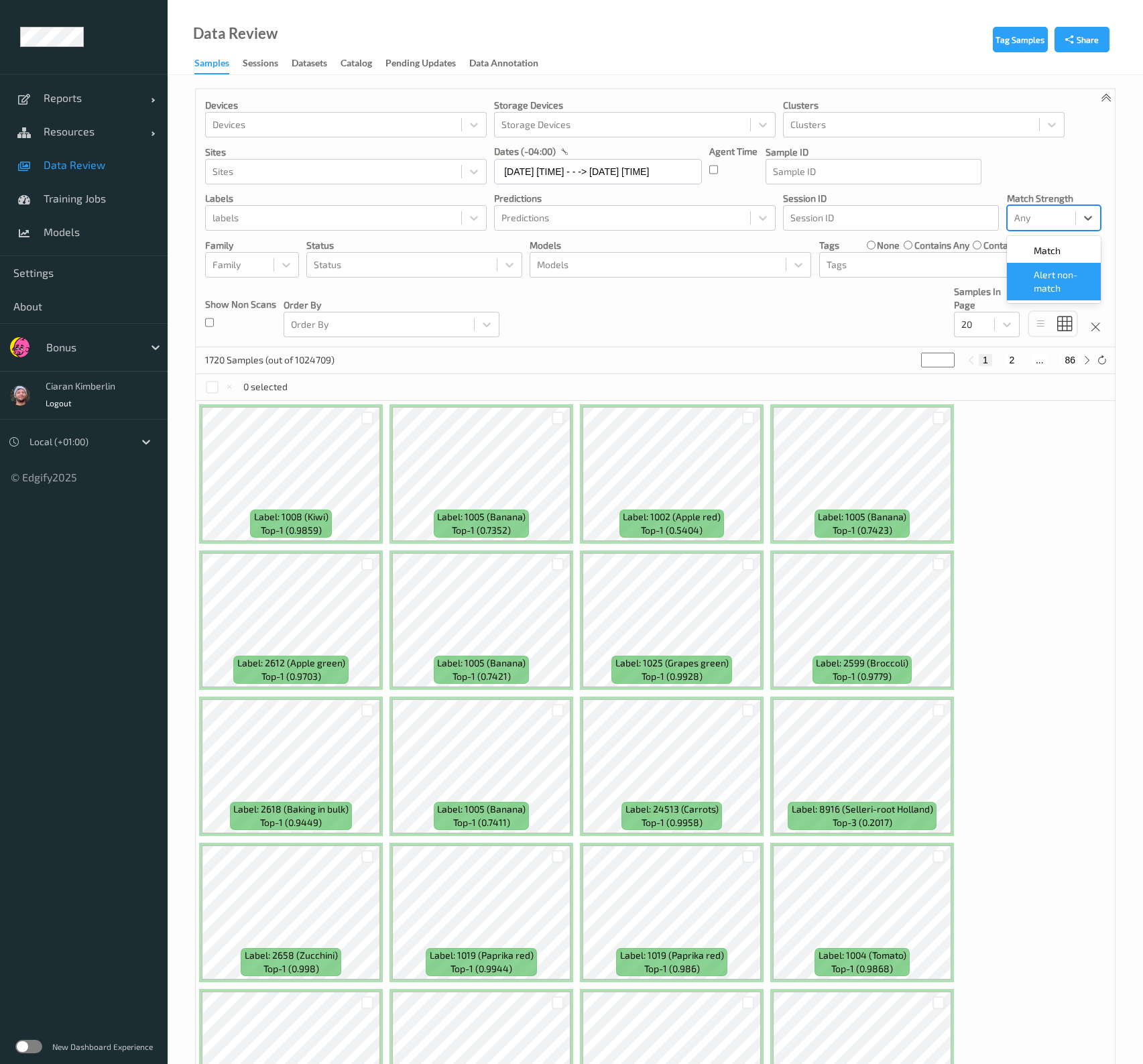 click at bounding box center (1024, 282) 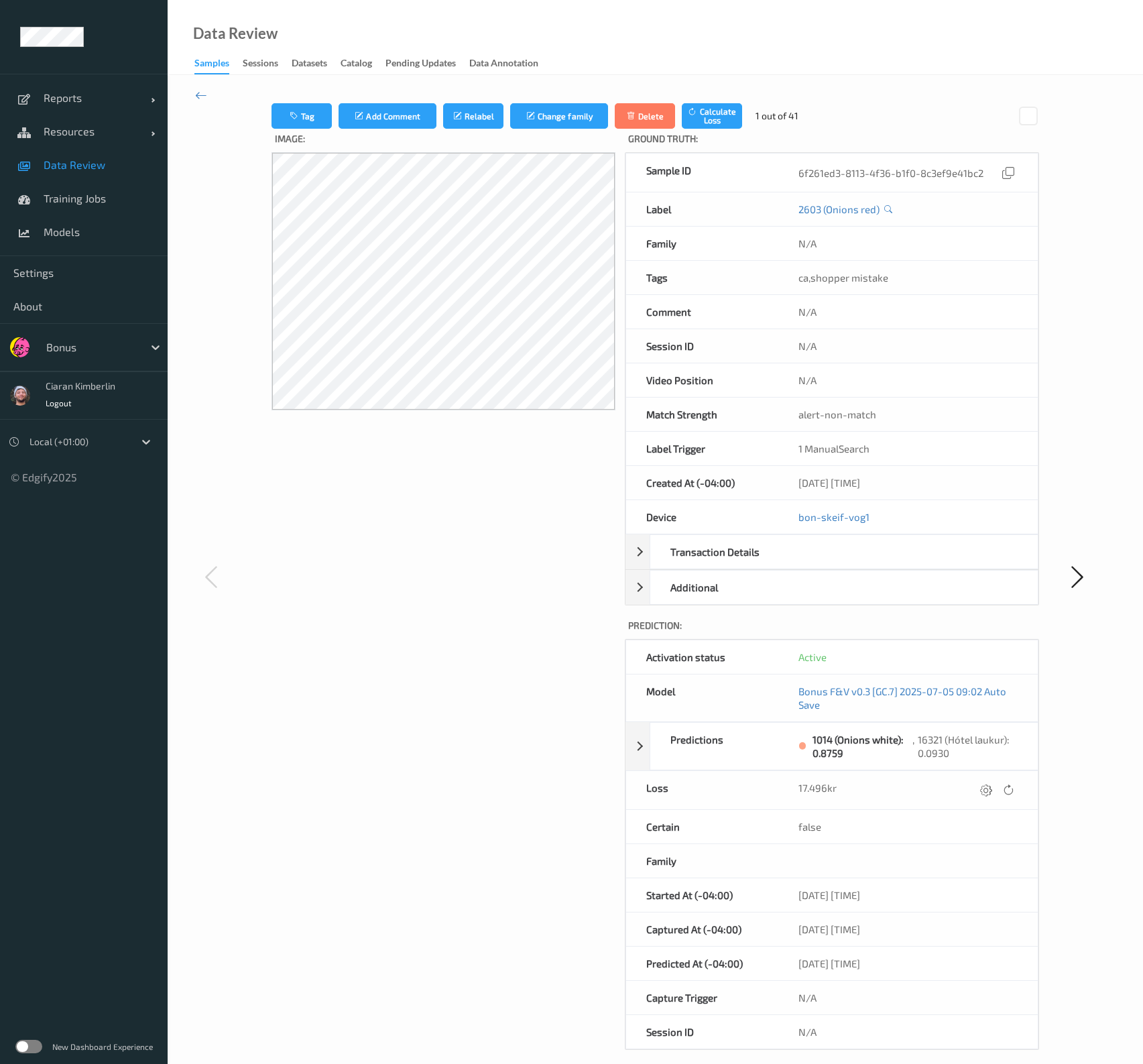 click at bounding box center [91, 347] 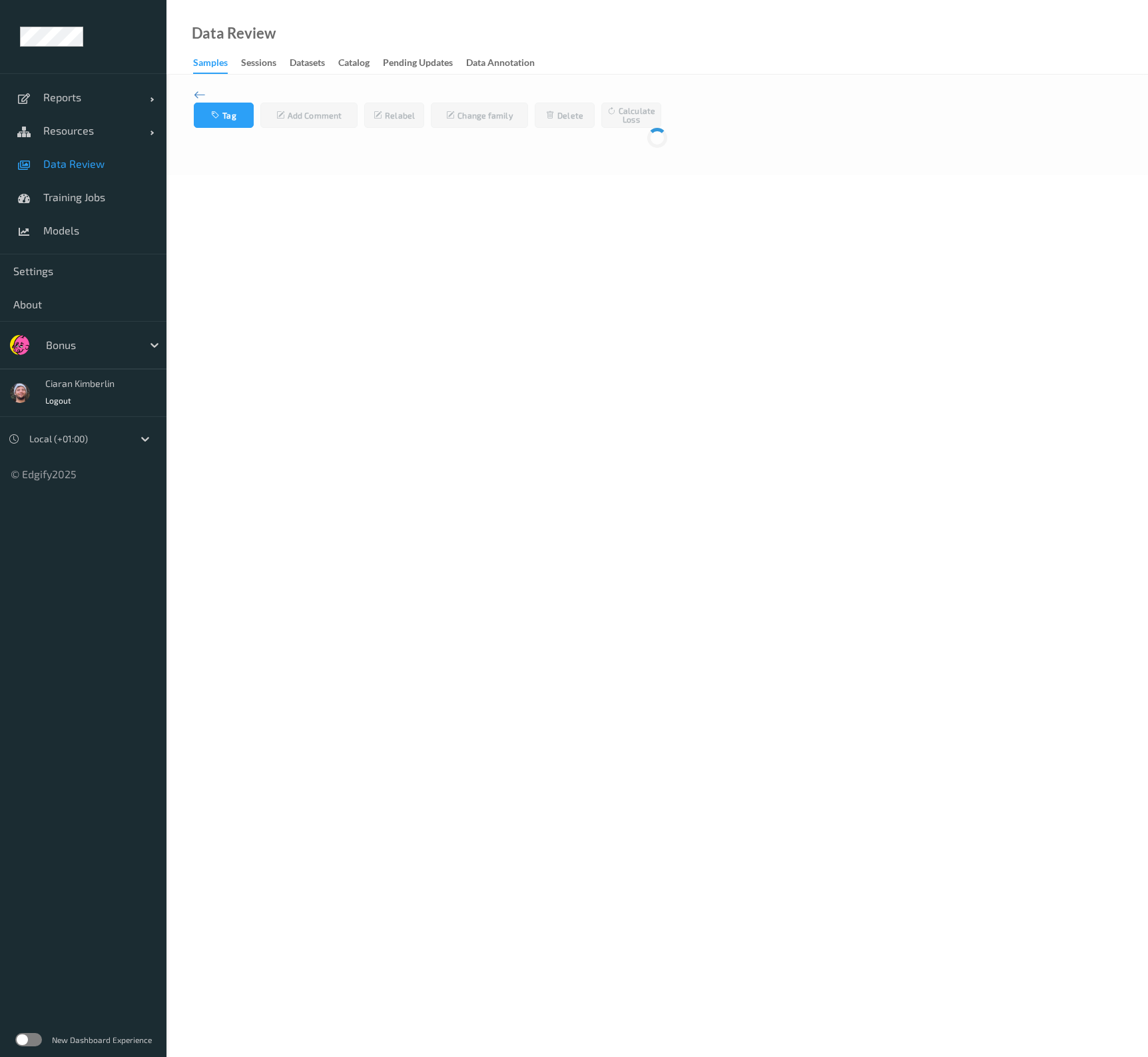 scroll, scrollTop: 0, scrollLeft: 0, axis: both 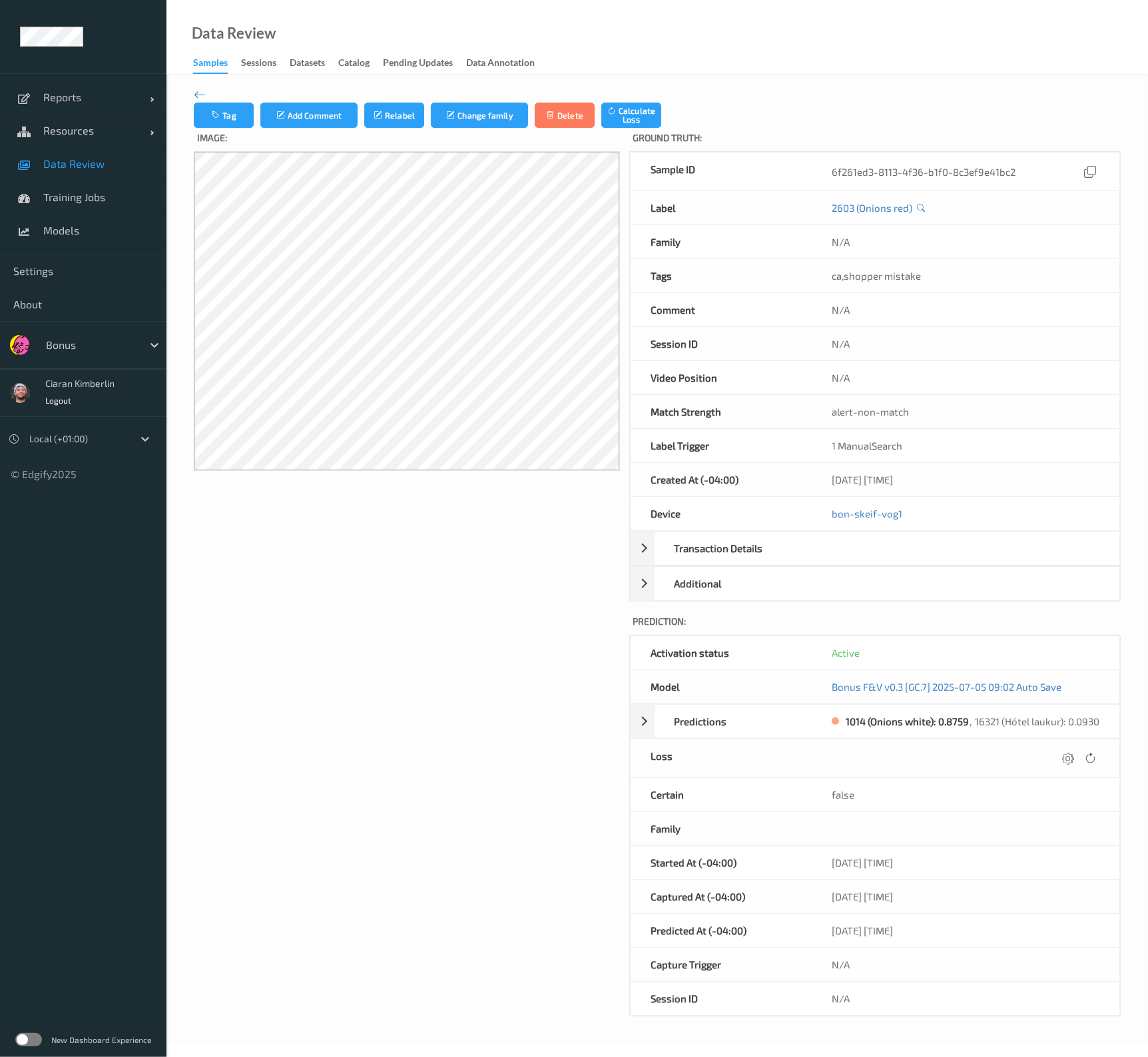 click at bounding box center [91, 345] 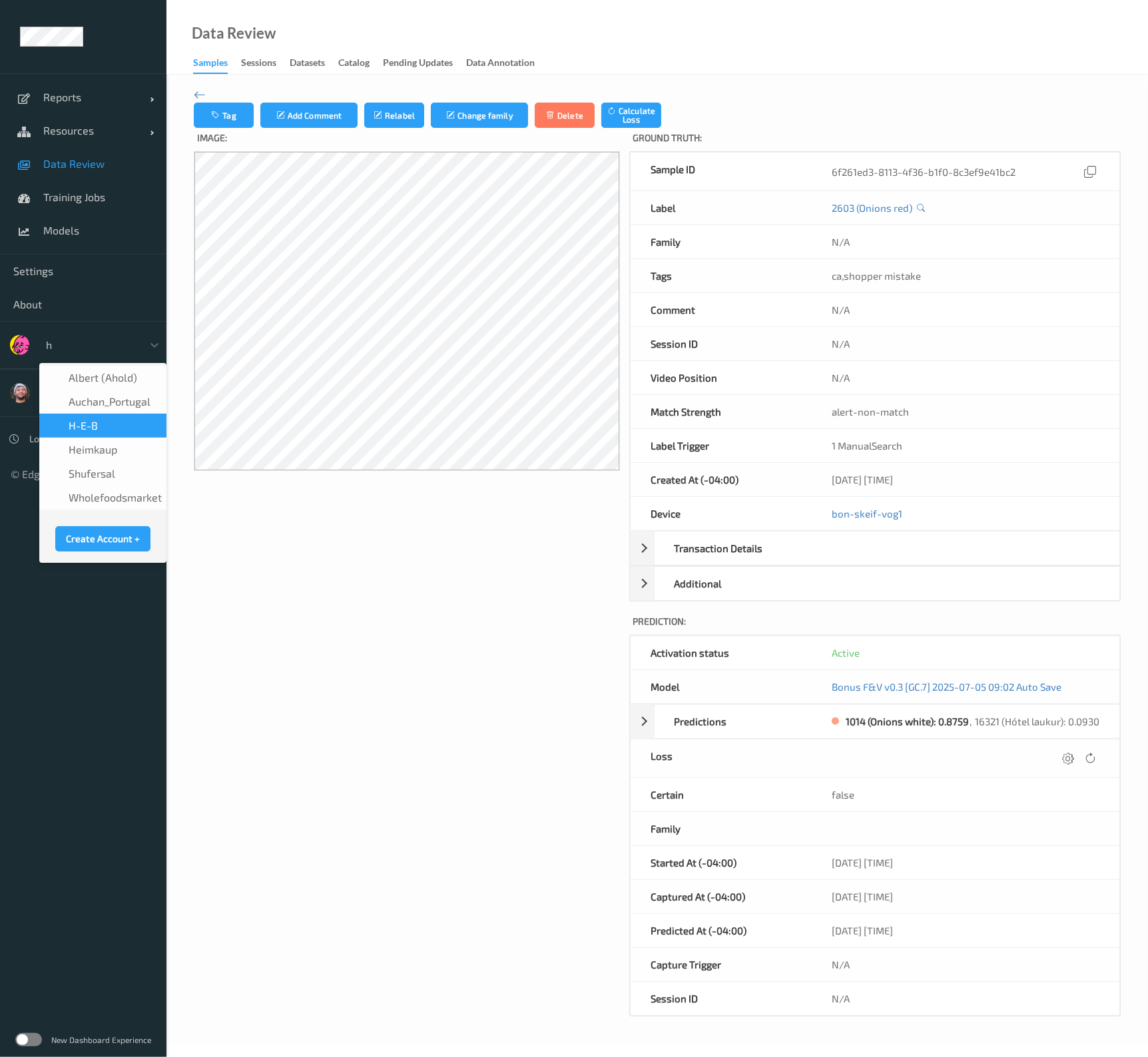 click on "H-E-B" at bounding box center [83, 426] 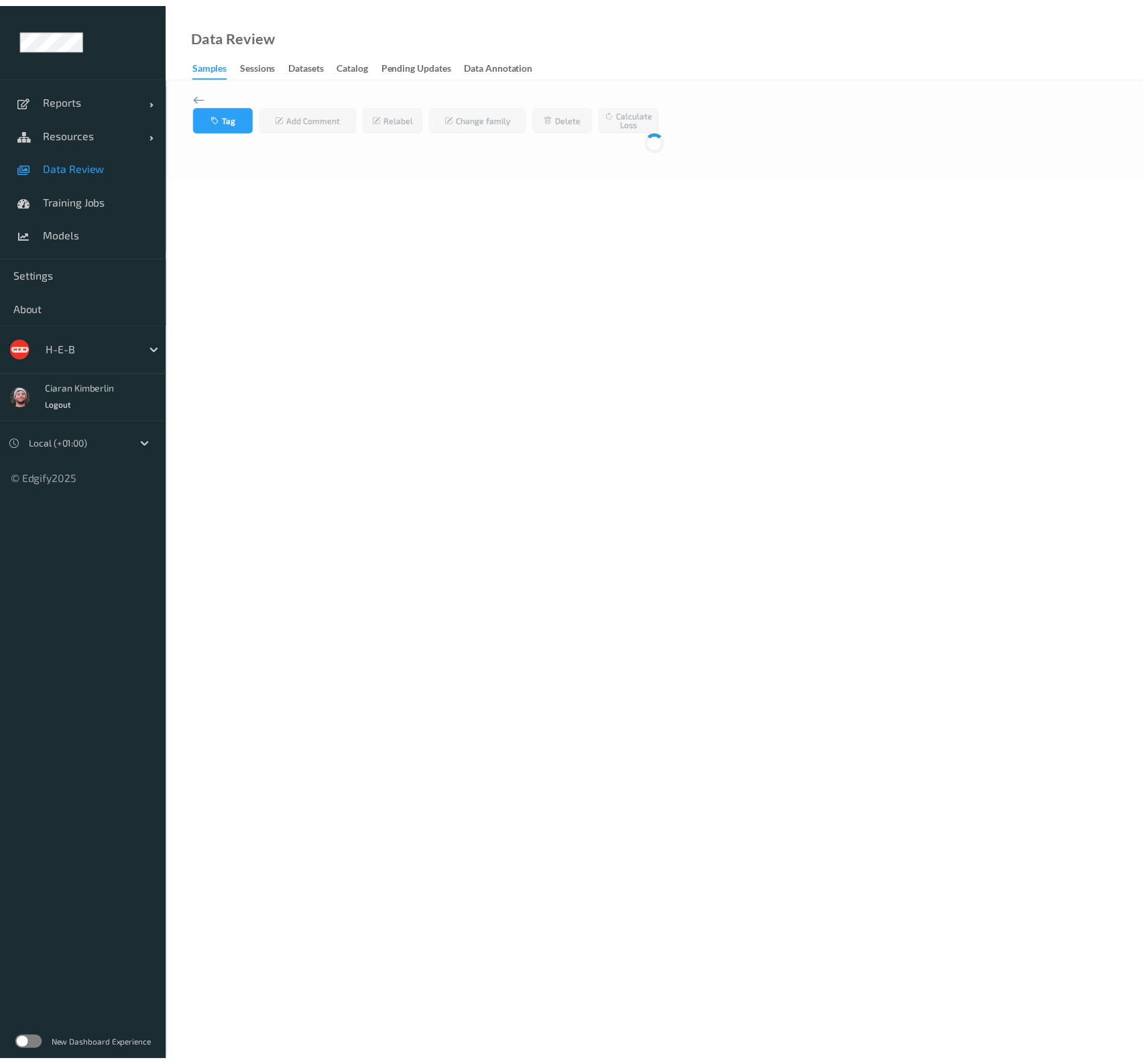 scroll, scrollTop: 0, scrollLeft: 0, axis: both 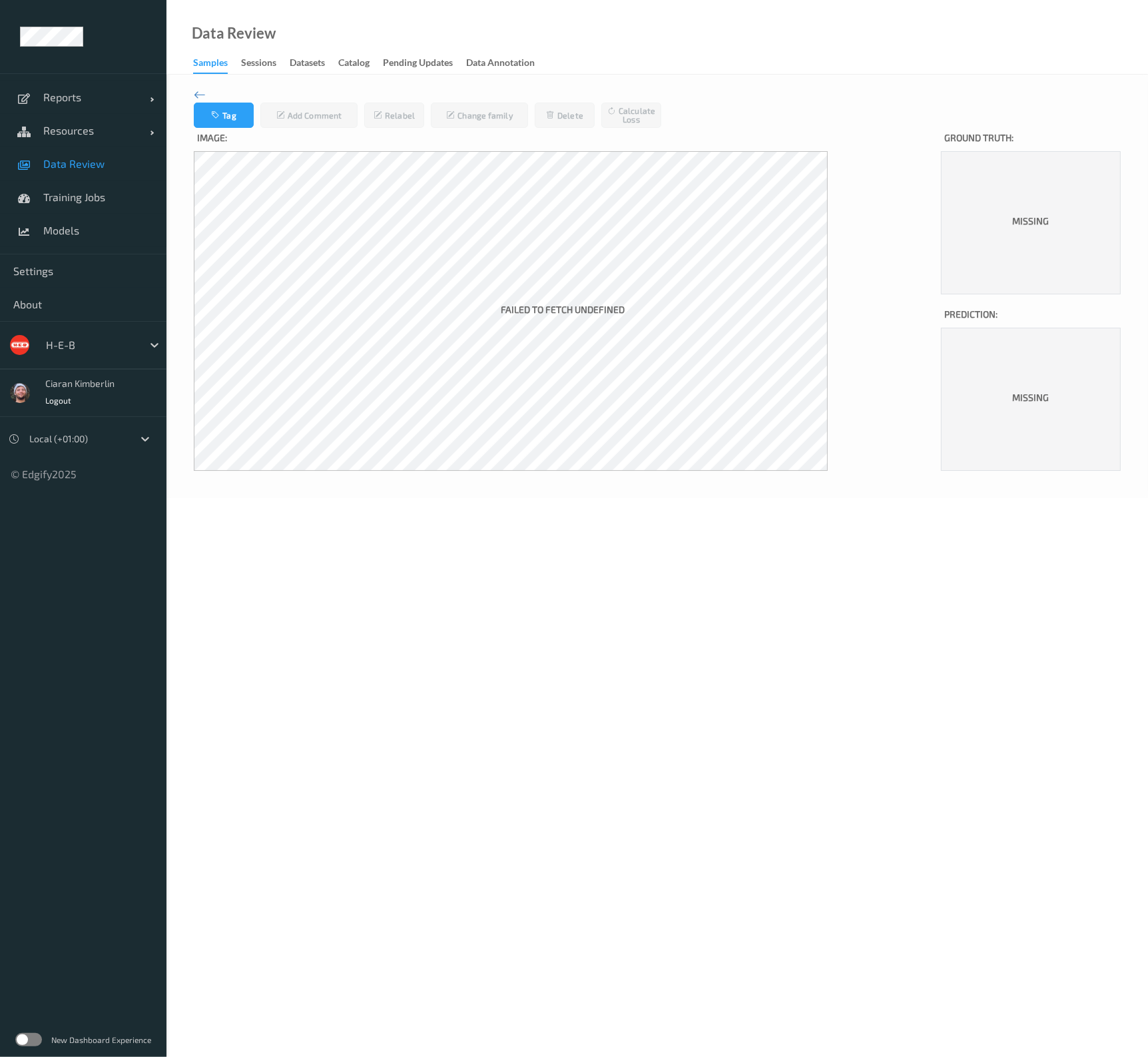 click on "Data Review" at bounding box center [83, 164] 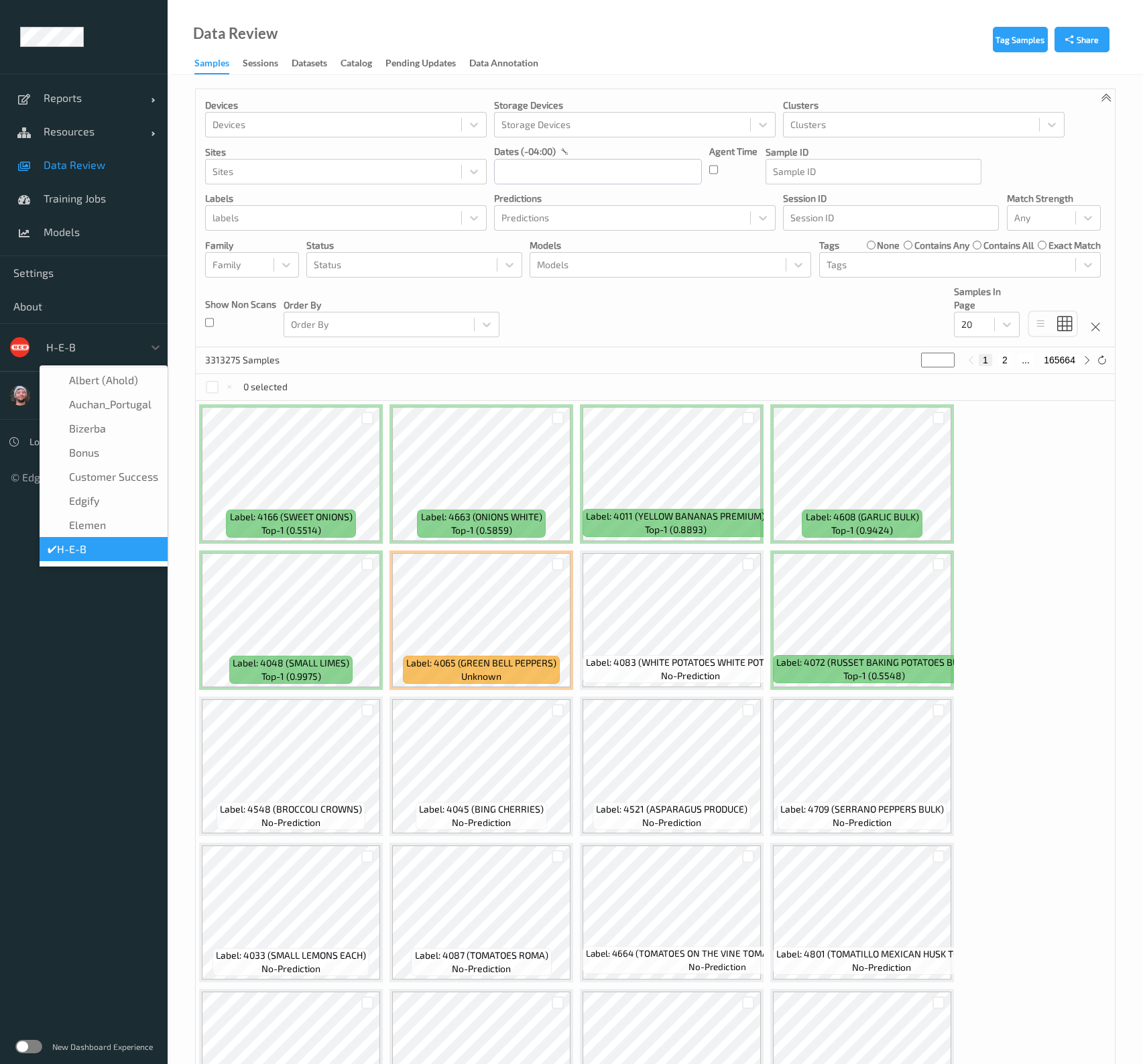 click on "H-E-B" at bounding box center (91, 347) 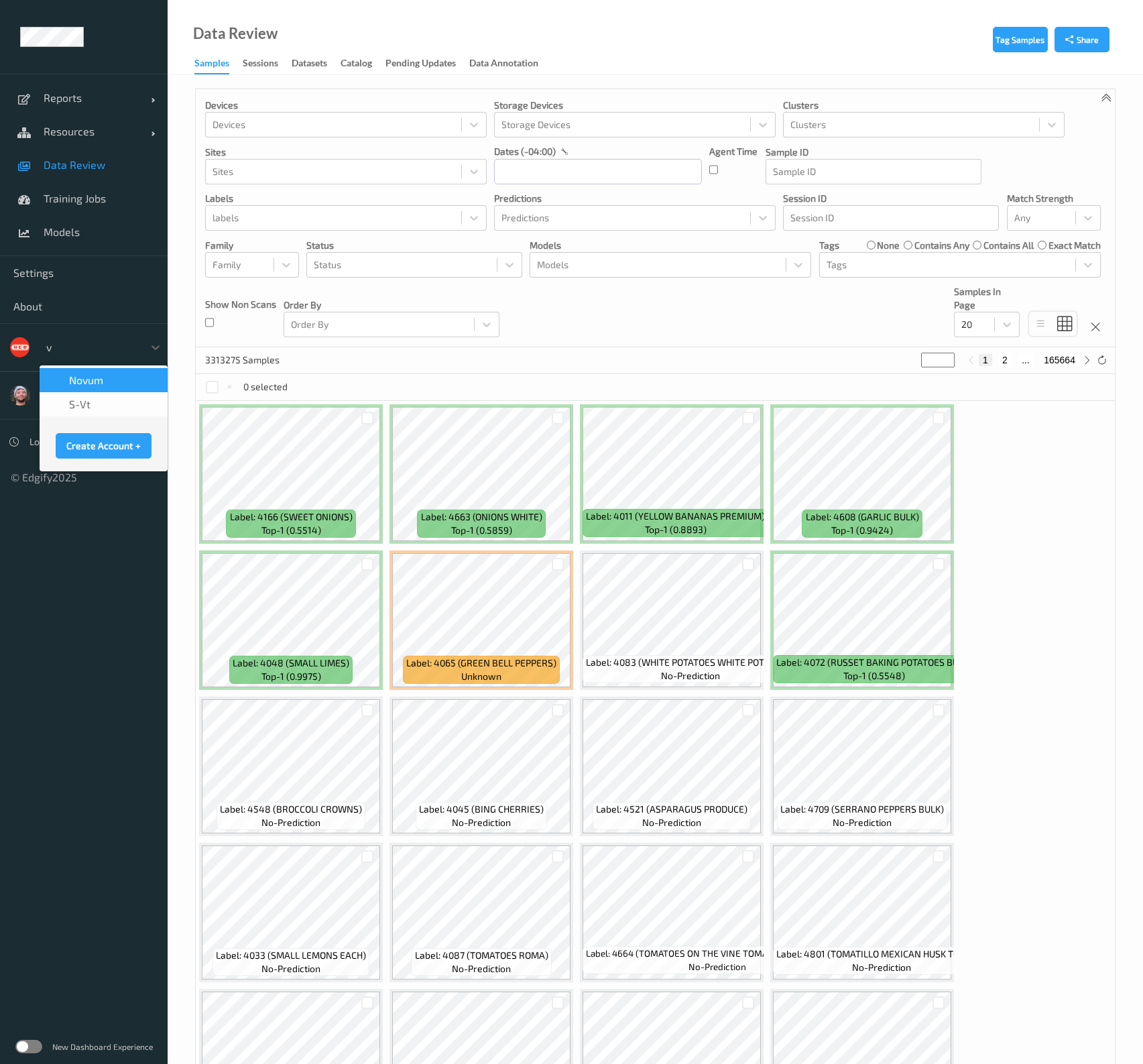 scroll, scrollTop: 0, scrollLeft: 0, axis: both 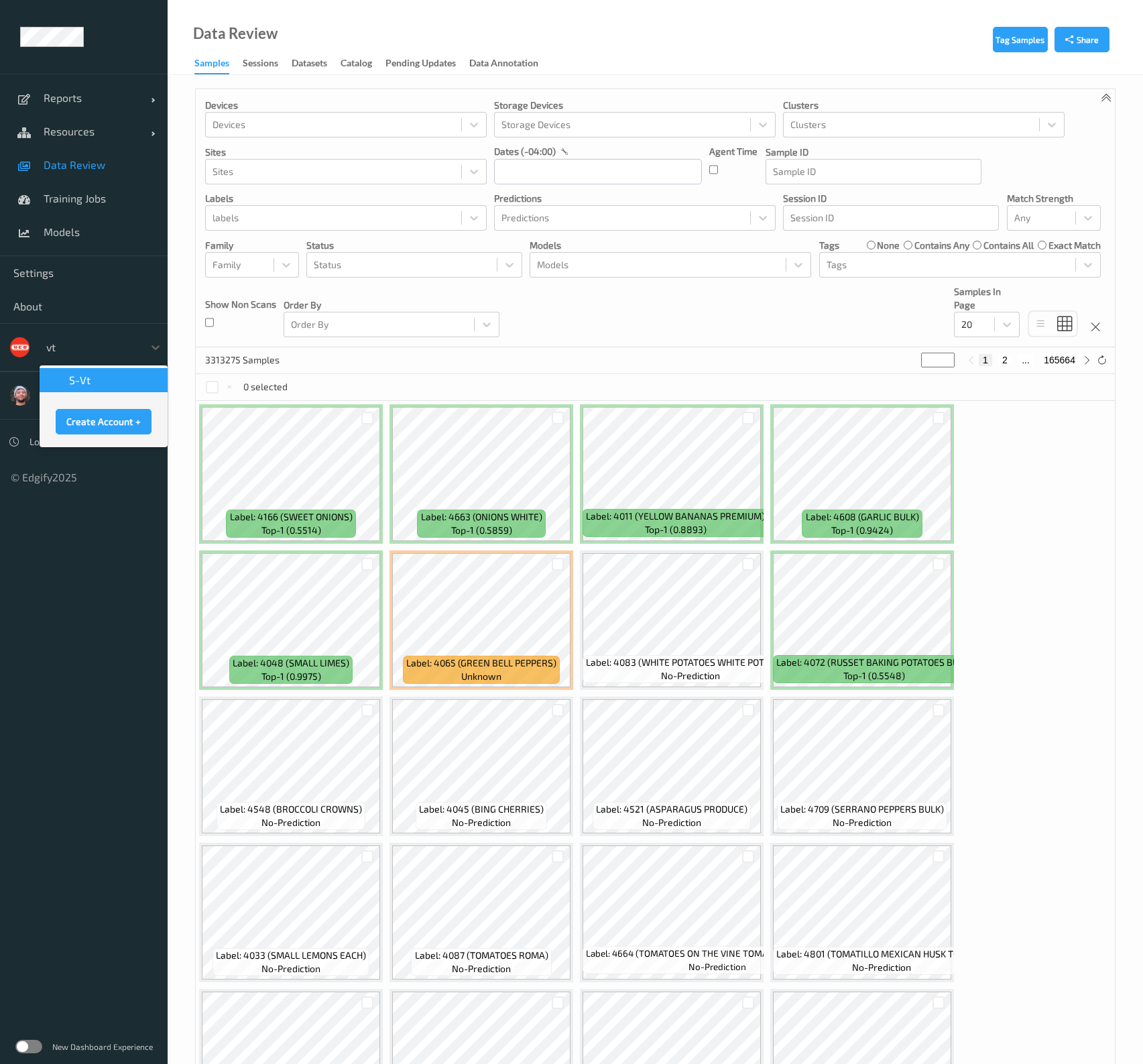 click on "s-vt" at bounding box center [80, 380] 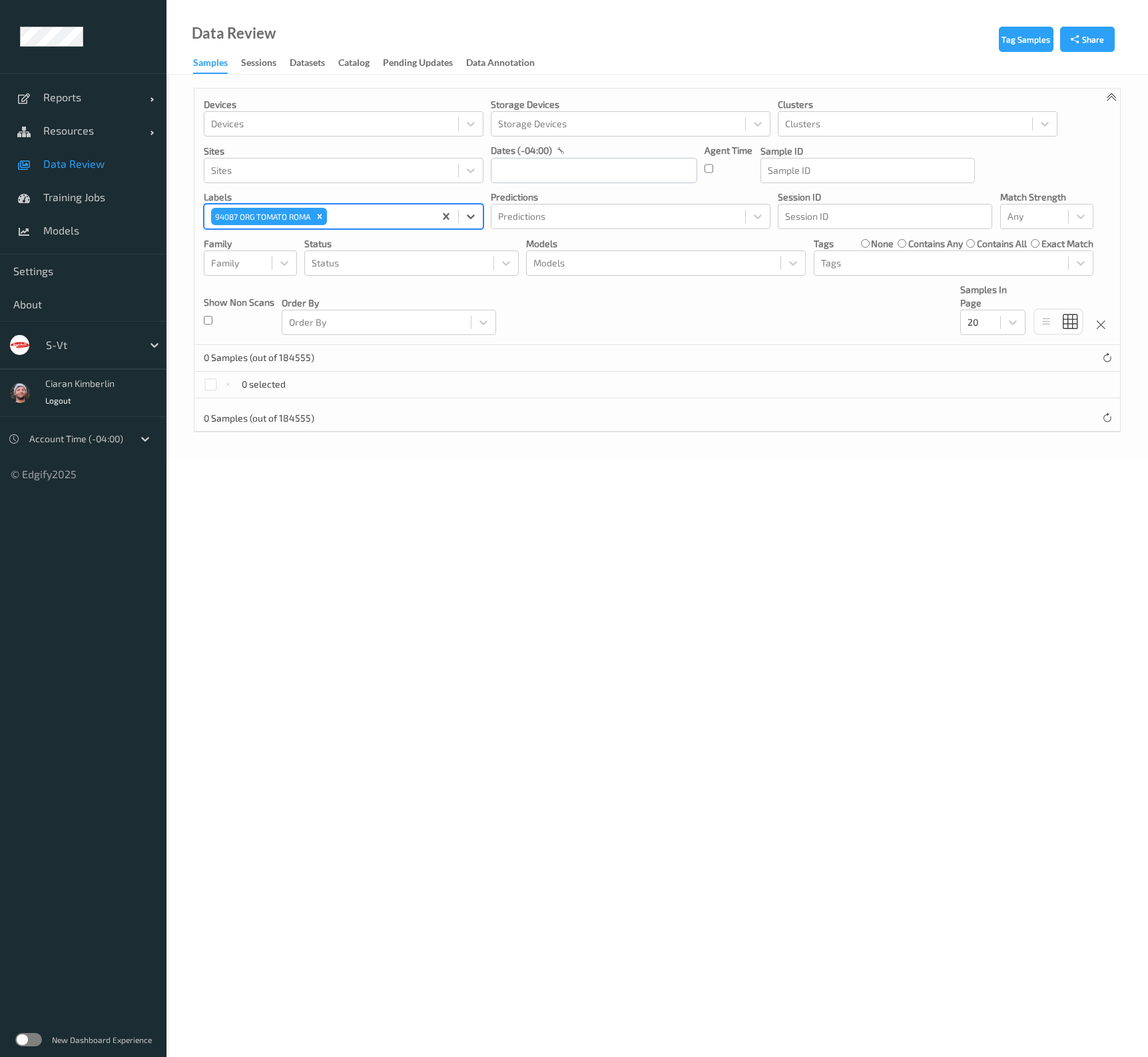 scroll, scrollTop: 0, scrollLeft: 0, axis: both 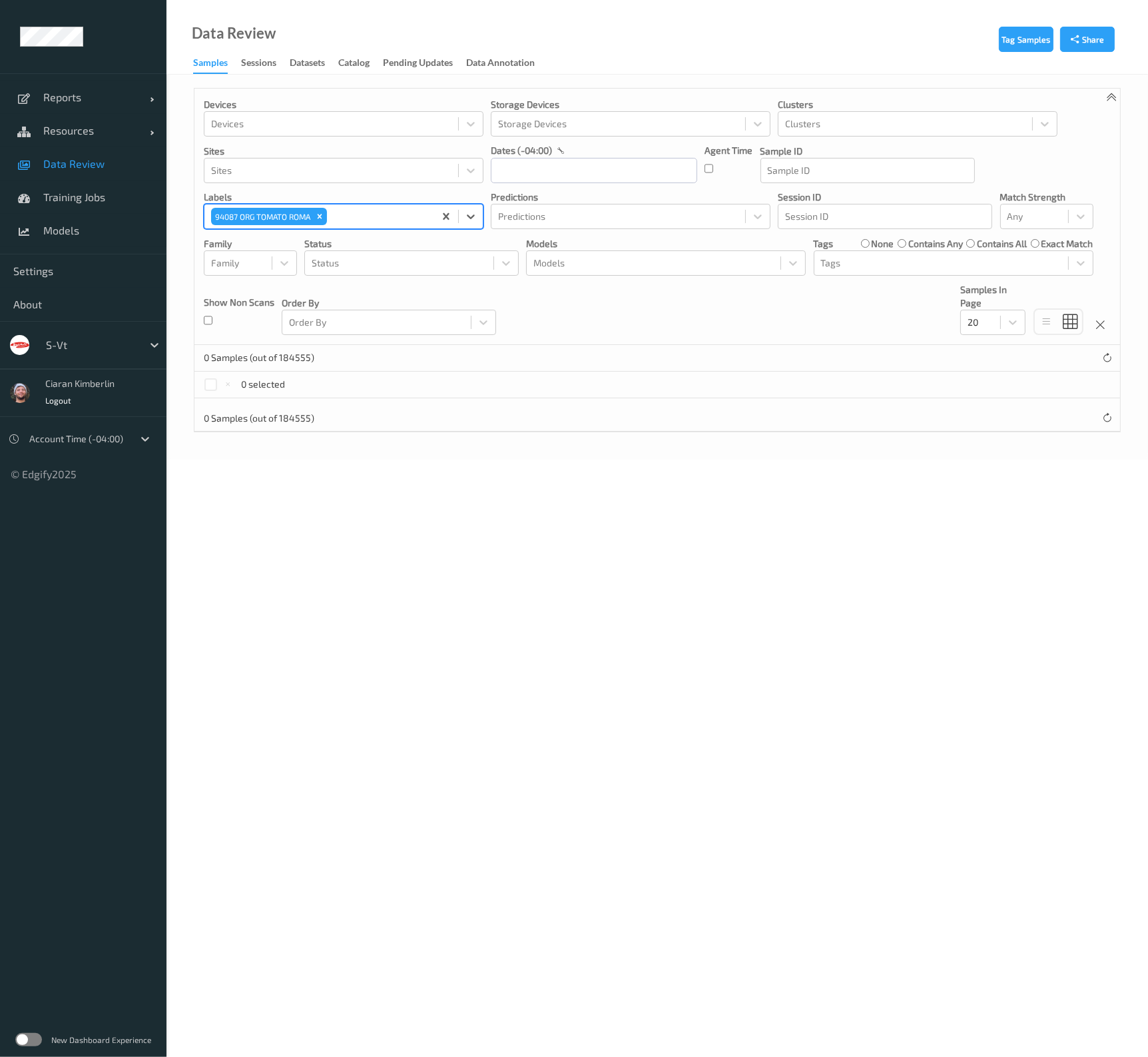 click on "Data Review" at bounding box center [98, 164] 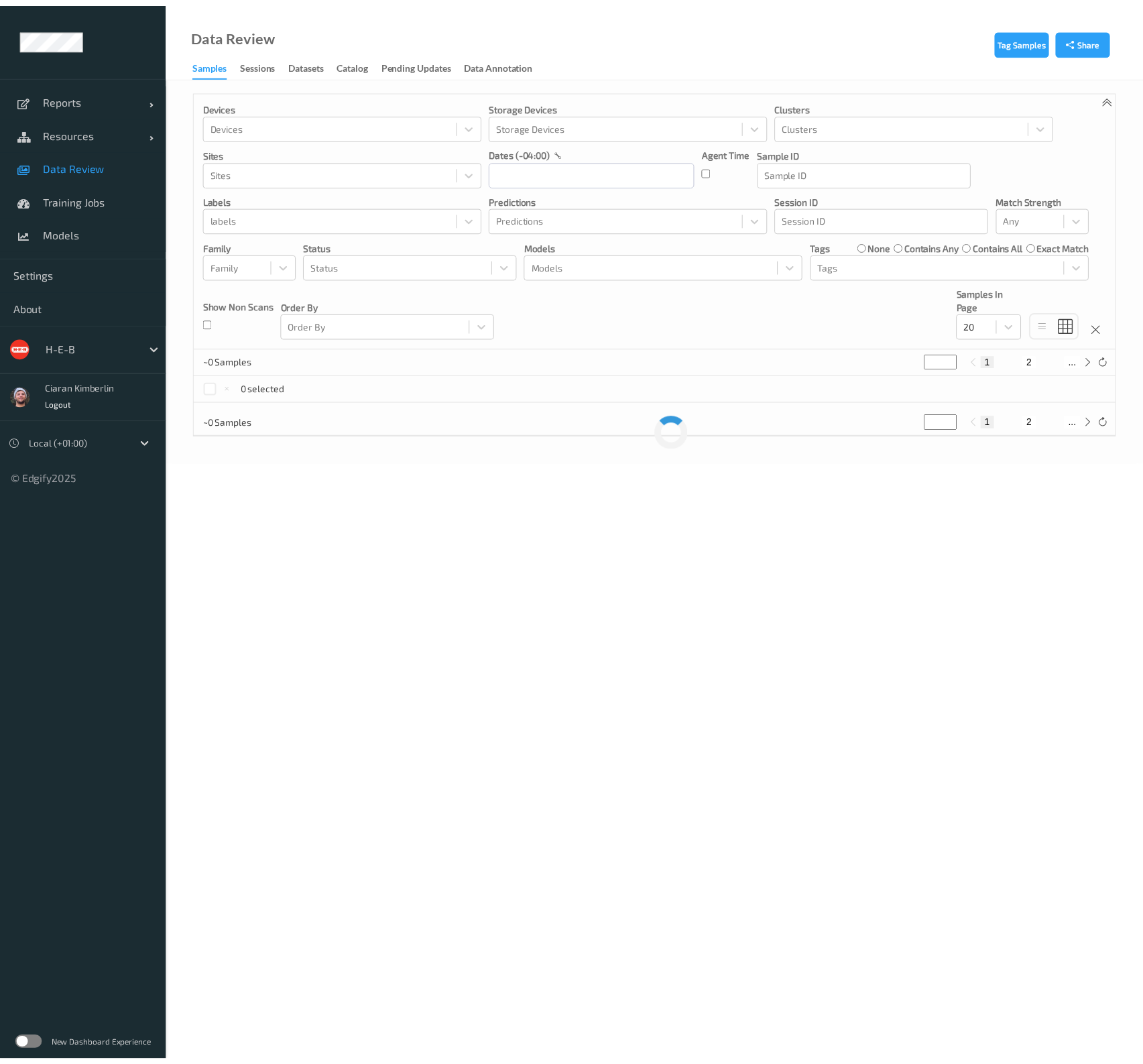 scroll, scrollTop: 0, scrollLeft: 0, axis: both 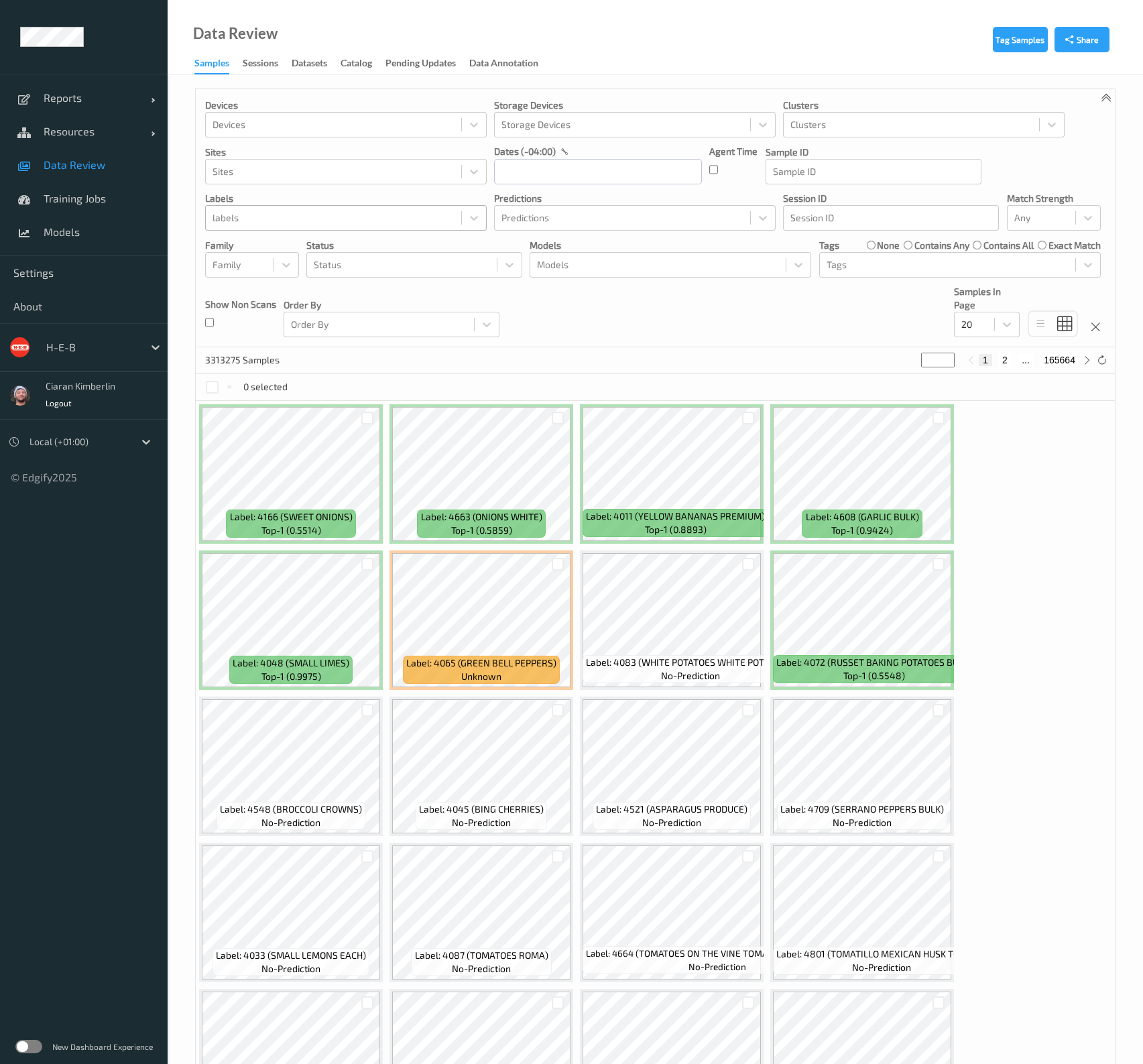 click at bounding box center [333, 125] 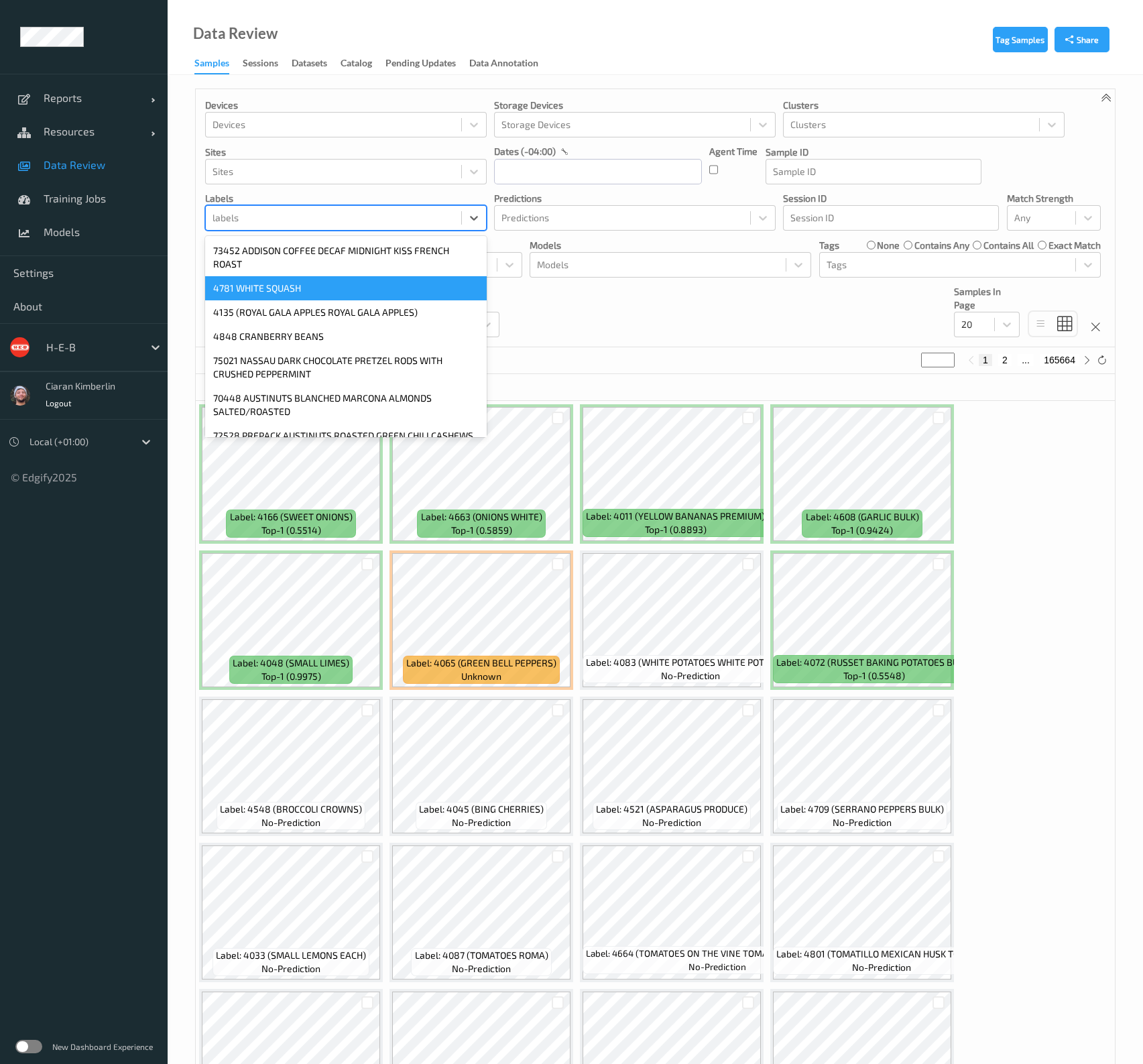 click on "Devices Devices Storage Devices Storage Devices Clusters Clusters Sites Sites dates (-04:00) Agent Time Sample ID Sample ID labels option [NUMBER] [PRODUCT] focused, 2 of 4999. 4999 results available. Use Up and Down to choose options, press Enter to select the currently focused option, press Escape to exit the menu, press Tab to select the option and exit the menu. labels [NUMBER] [PRODUCT] [NUMBER] [PRODUCT] [NUMBER] [PRODUCT] [NUMBER] [PRODUCT] [NUMBER] [PRODUCT] [NUMBER] [PRODUCT] [NUMBER] [PRODUCT] [NUMBER] [PRODUCT] [NUMBER] [PRODUCT] [NUMBER] [PRODUCT] [NUMBER] [PRODUCT] [NUMBER] [PRODUCT] [NUMBER] [PRODUCT] [NUMBER] [PRODUCT] [NUMBER] [PRODUCT] [NUMBER] [PRODUCT] [NUMBER] [PRODUCT] [NUMBER] [PRODUCT] [NUMBER] [PRODUCT] 0 0 Any 20" at bounding box center (655, 218) 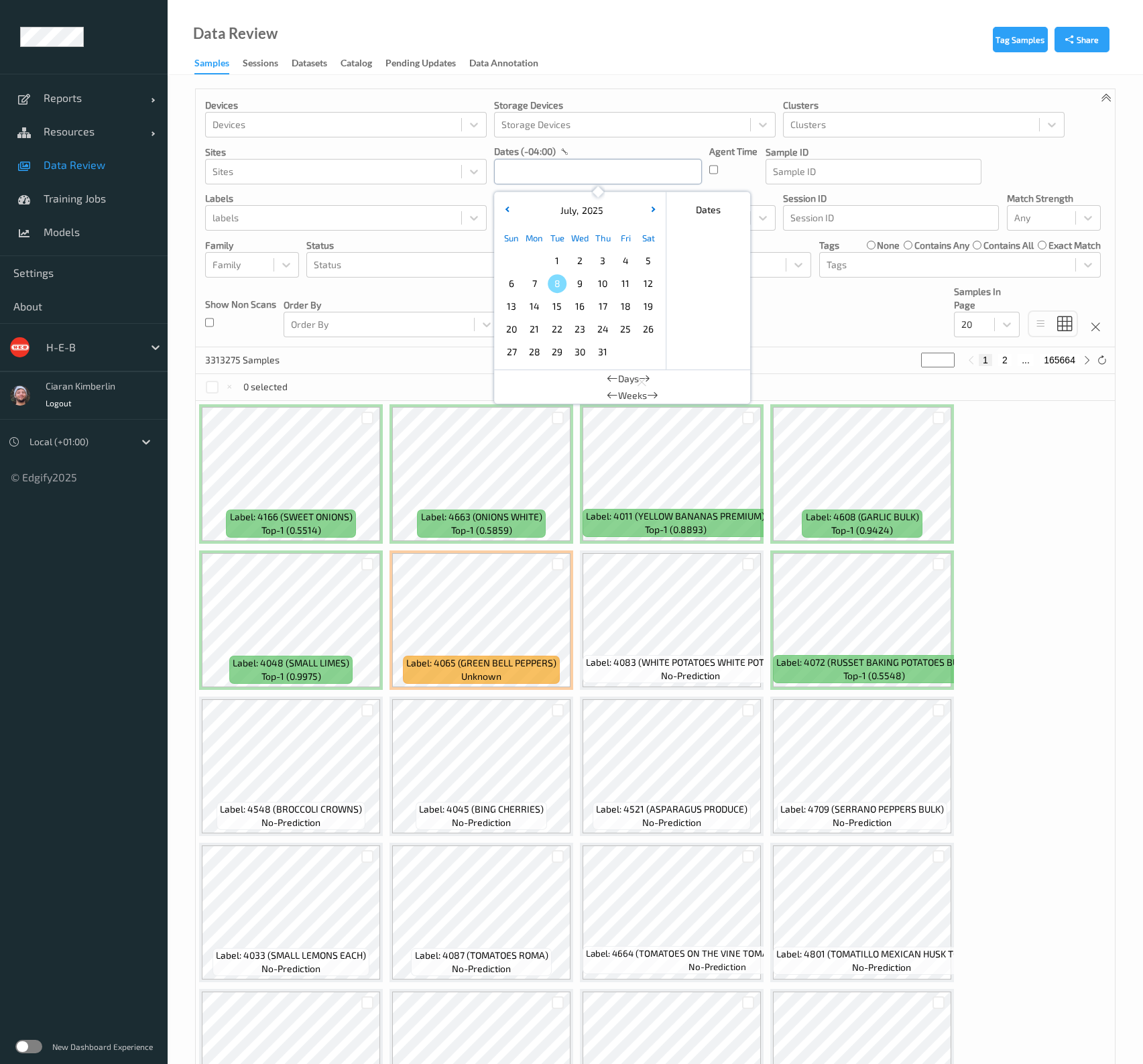 click at bounding box center (598, 172) 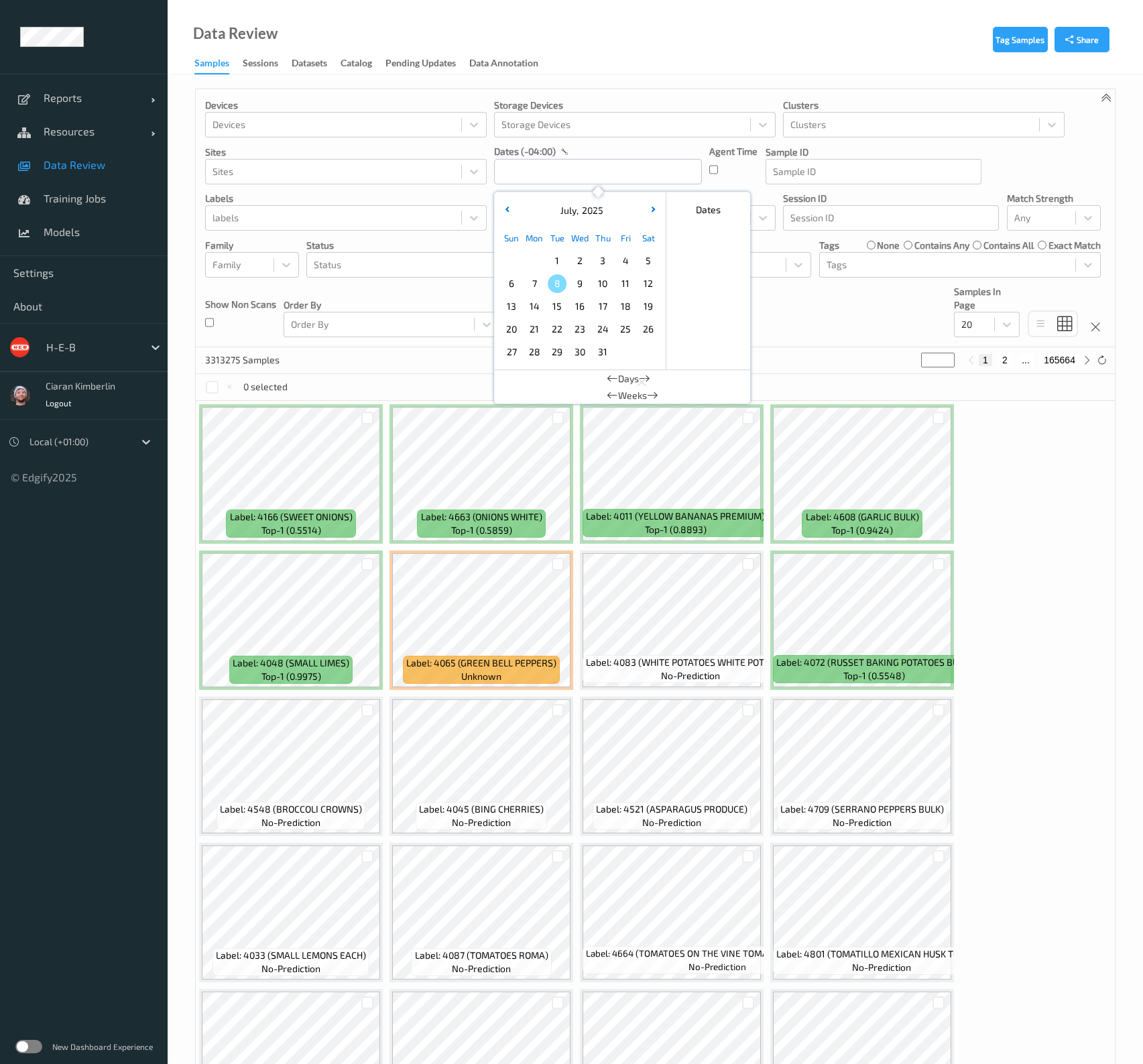 click on "Devices Devices Storage Devices Storage Devices Clusters Clusters Sites Sites dates (-04:00) July , 2025 Sun Mon Tue Wed Thu Fri Sat 1 2 3 4 5 6 7 8 9 10 11 12 13 14 15 16 17 18 19 20 21 22 23 24 25 26 27 28 29 30 31 January February March April May June July August September October November December 2021 2022 2023 2024 2025 2026 2027 2028 2029 2030 2031 2032 Dates Days Weeks Agent Time Sample ID Sample ID labels labels Predictions Predictions Session ID Session ID Match Strength Any Family Family Status Status Models Models Tags none contains any contains all exact match Tags Show Non Scans Order By Order By Samples In Page 20" at bounding box center (655, 218) 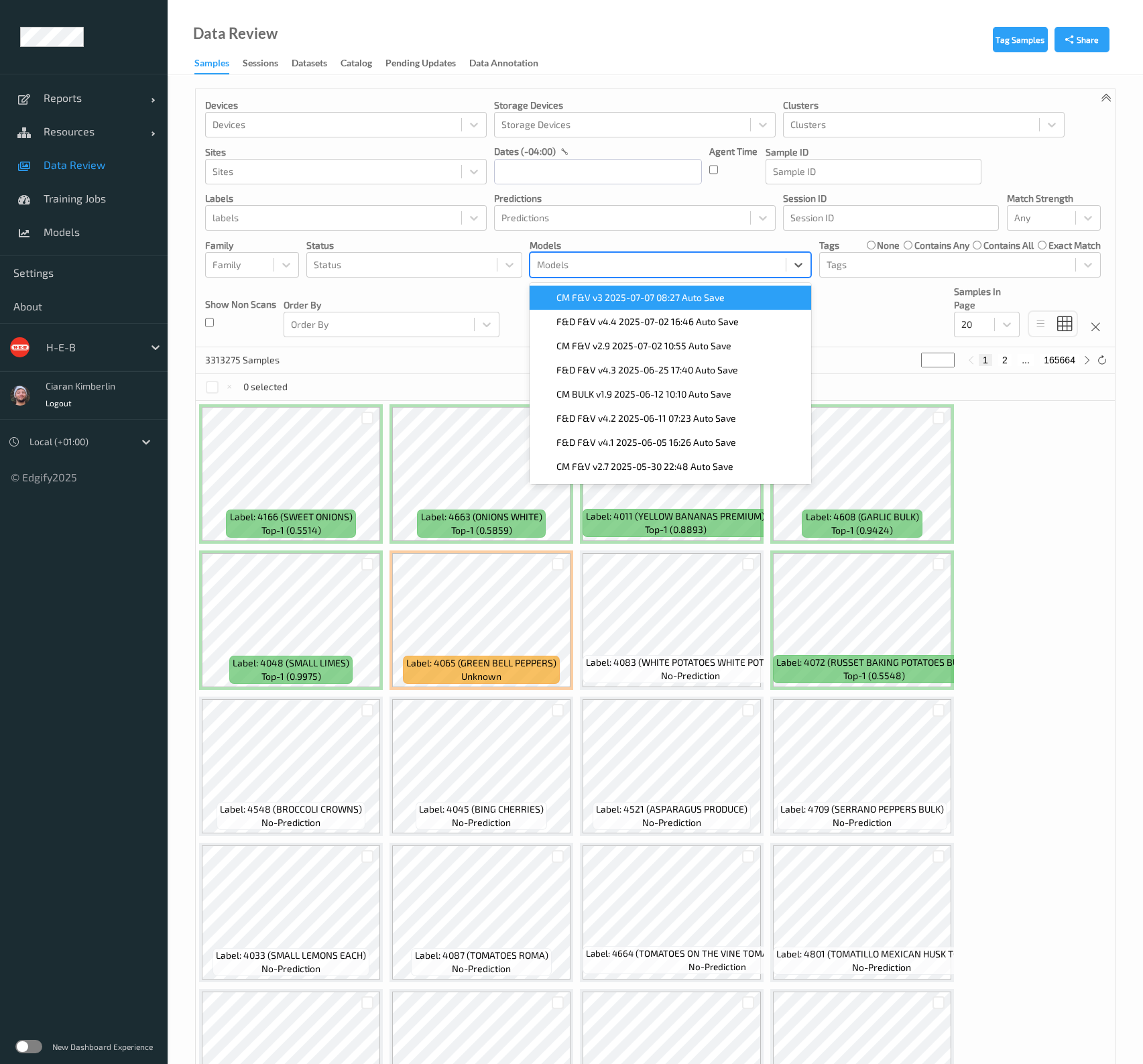 click at bounding box center (658, 265) 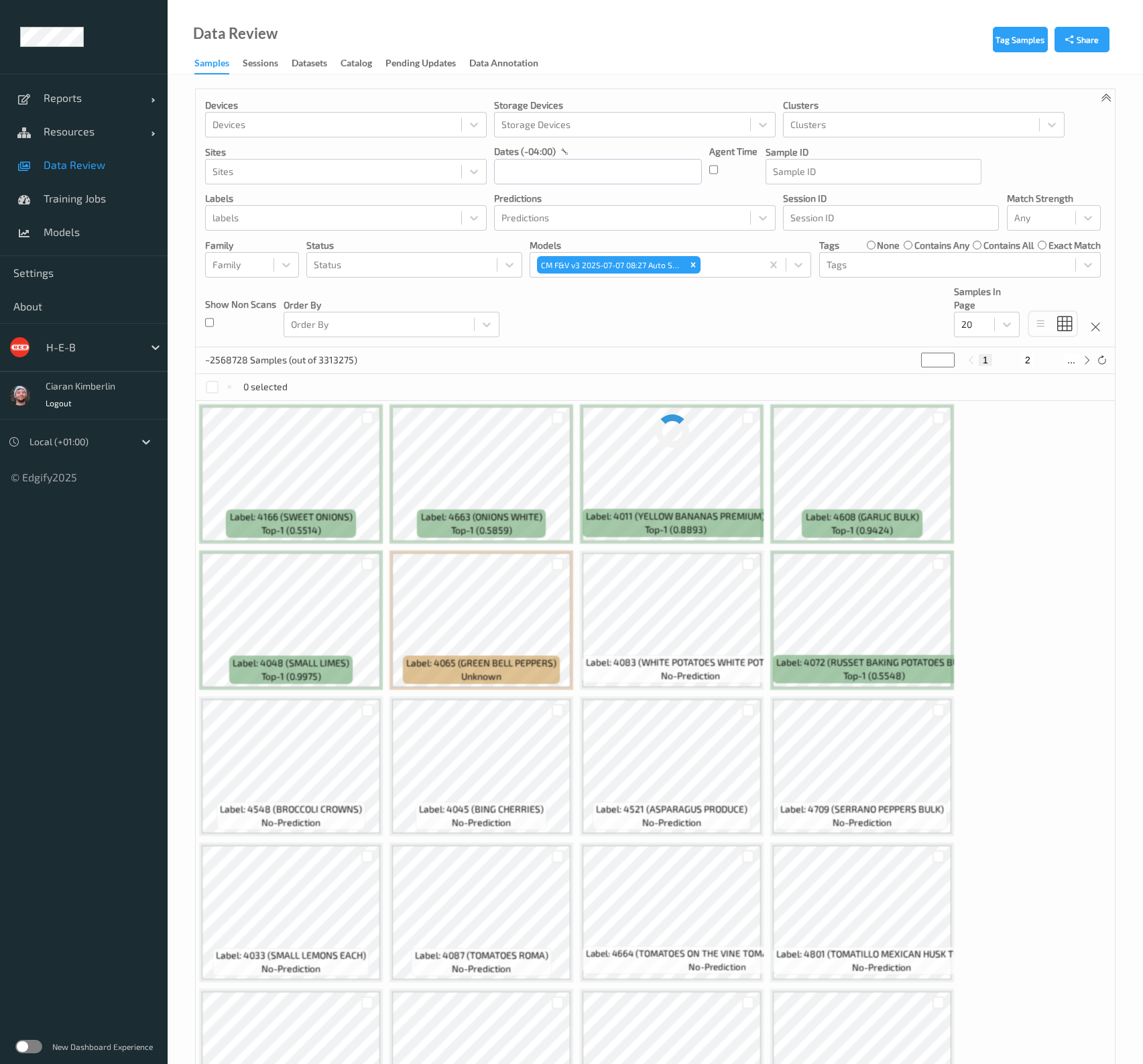 click on "Order By Order By" at bounding box center [392, 311] 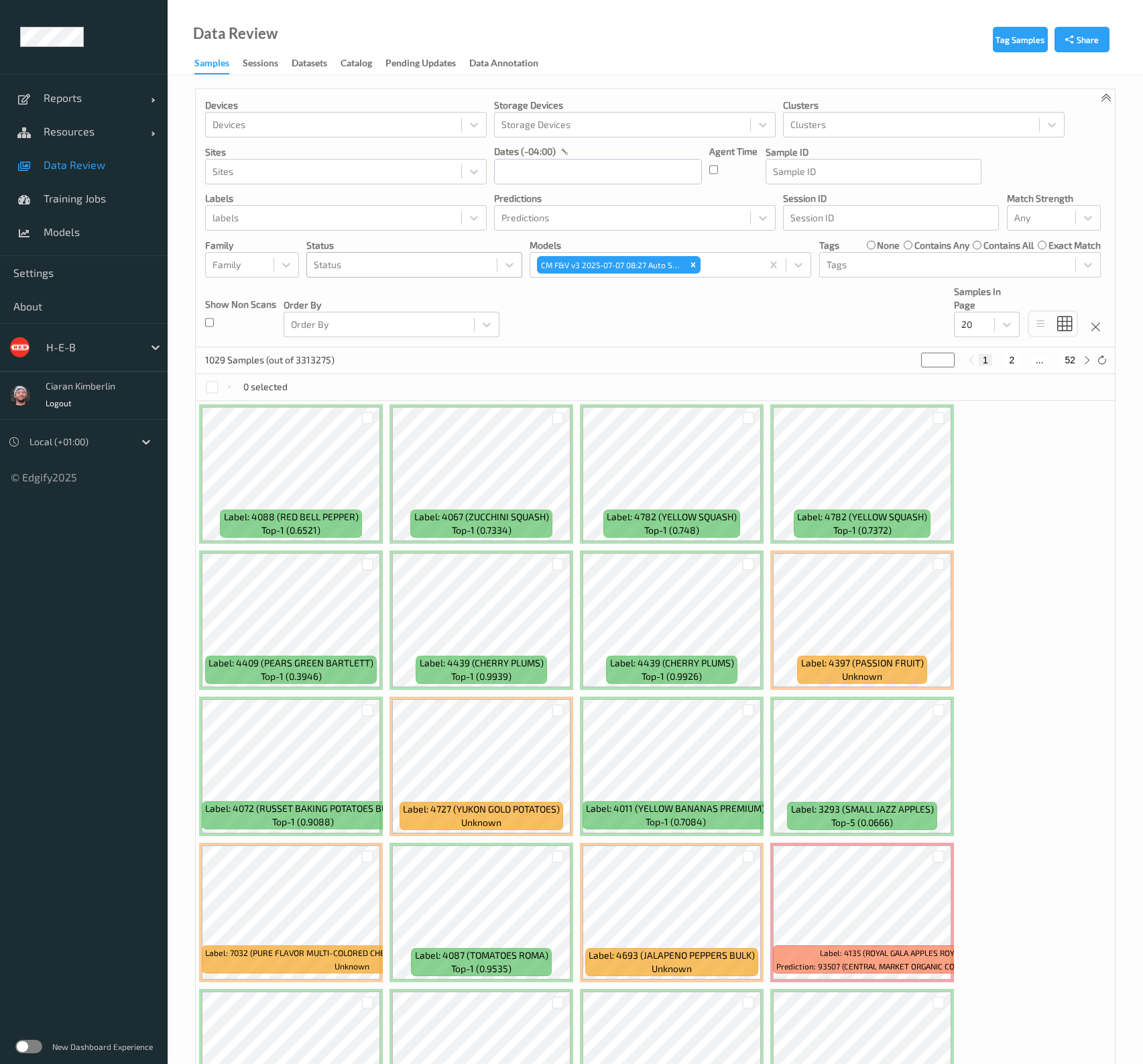 click at bounding box center (874, 172) 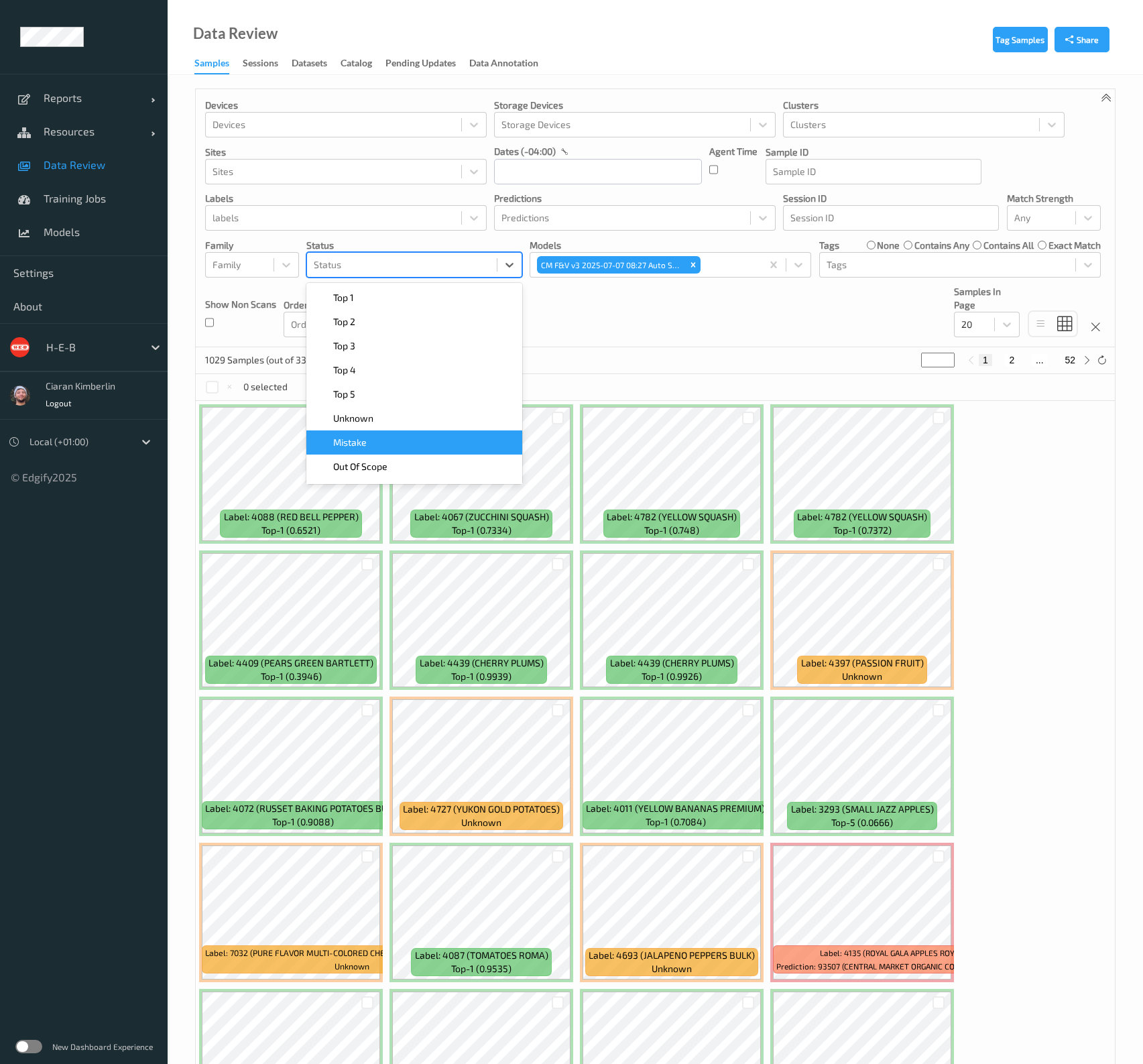 click on "Mistake" at bounding box center (414, 442) 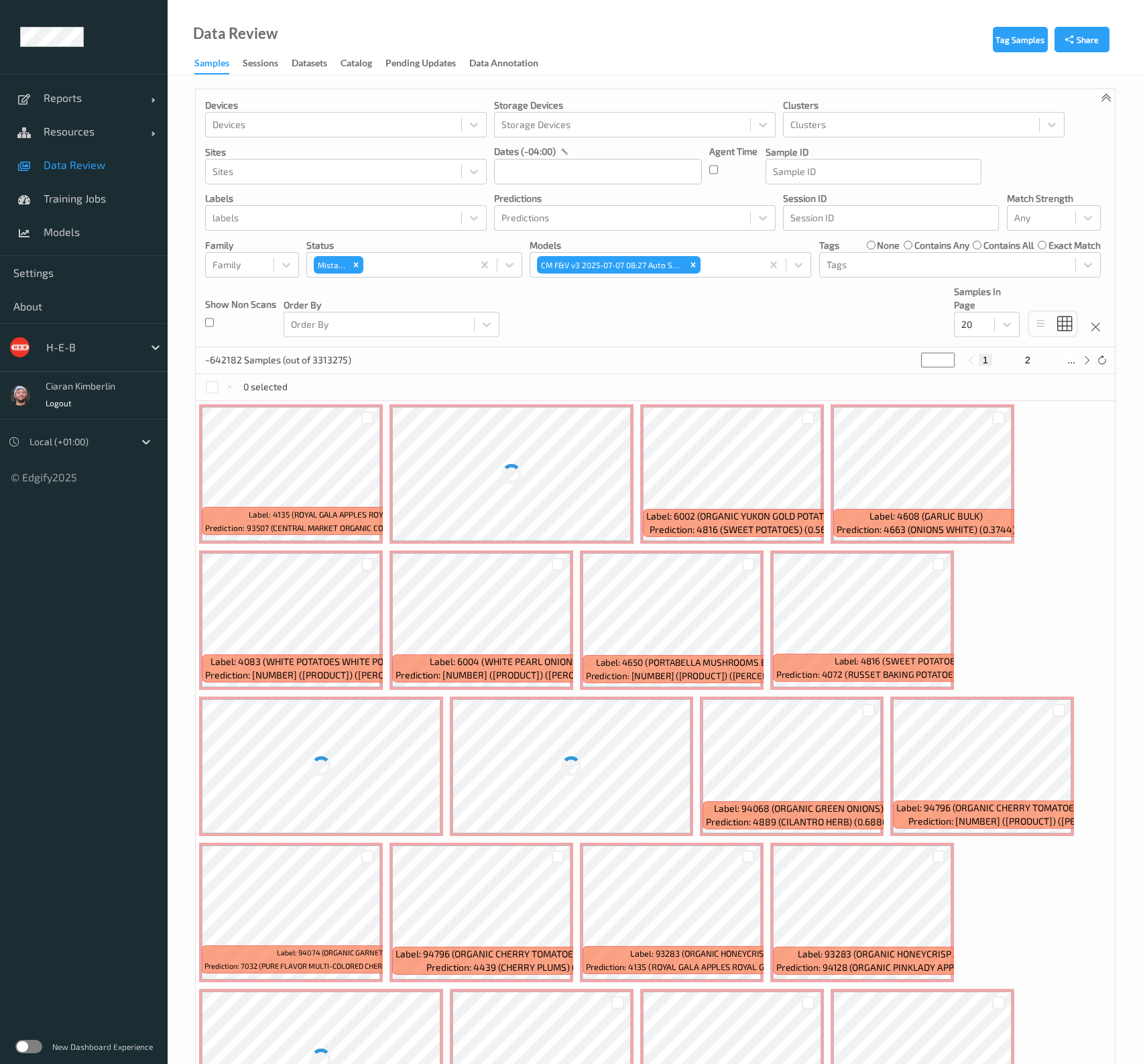 click on "Devices Devices Storage Devices Storage Devices Clusters Clusters Sites Sites dates (-04:00) Agent Time Sample ID Sample ID labels labels Predictions Predictions Session ID Session ID Match Strength Any Family Family Status Mistake Models CM F&V v3 [DATE] Auto Save Tags none contains any contains all exact match Tags Show Non Scans Order By Order By Samples In Page 20" at bounding box center (655, 218) 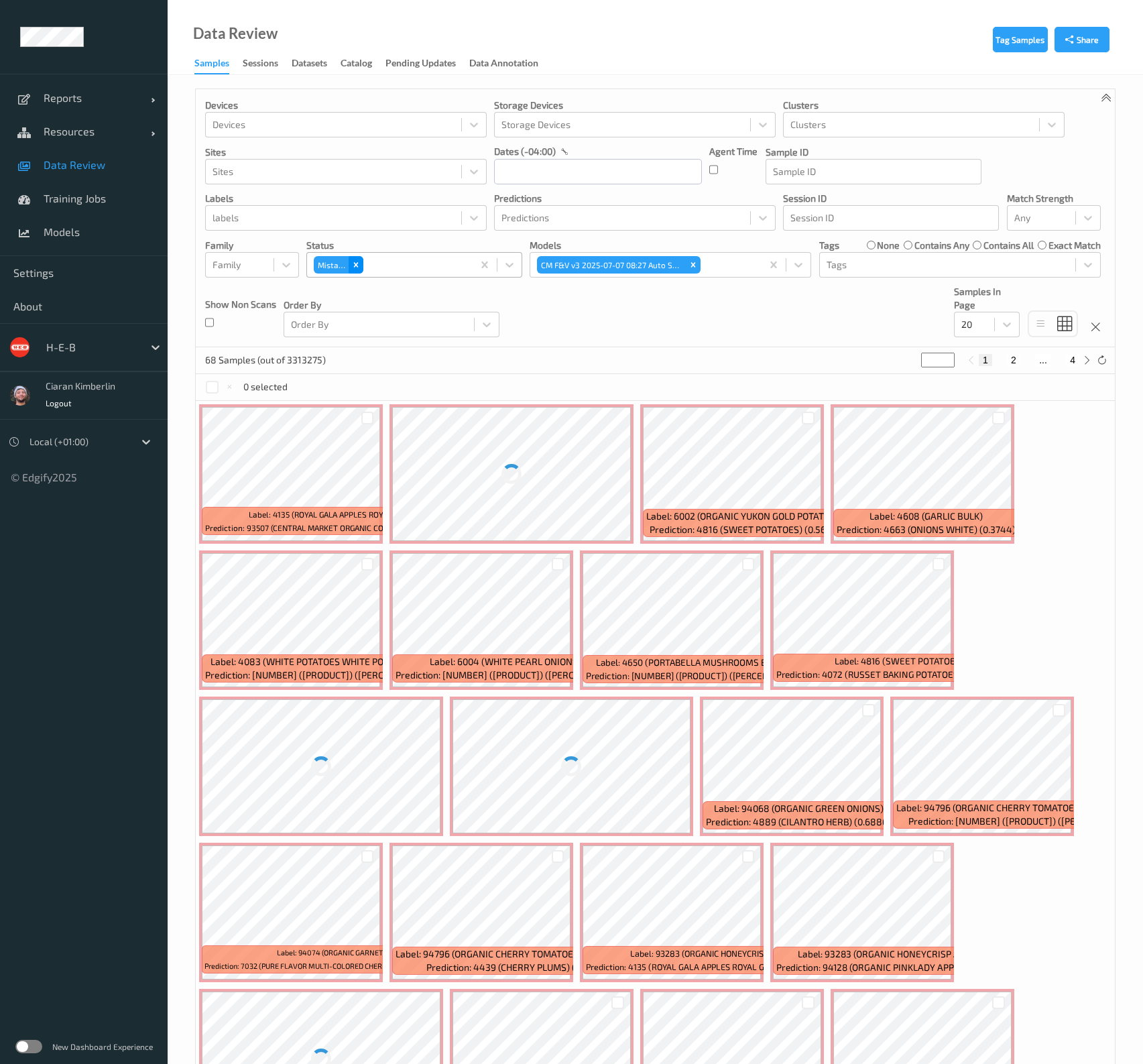 click at bounding box center [356, 265] 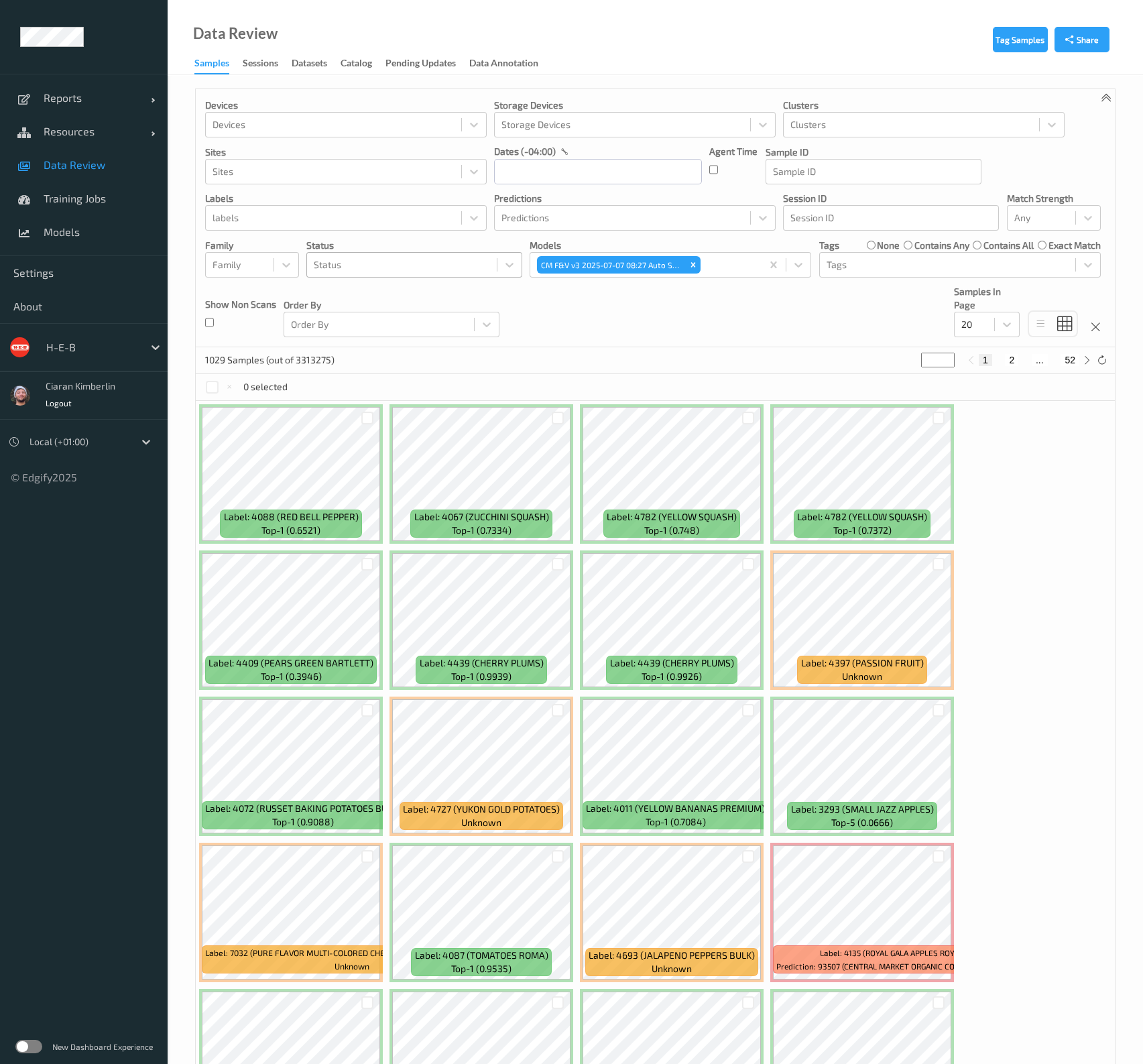 click at bounding box center [874, 172] 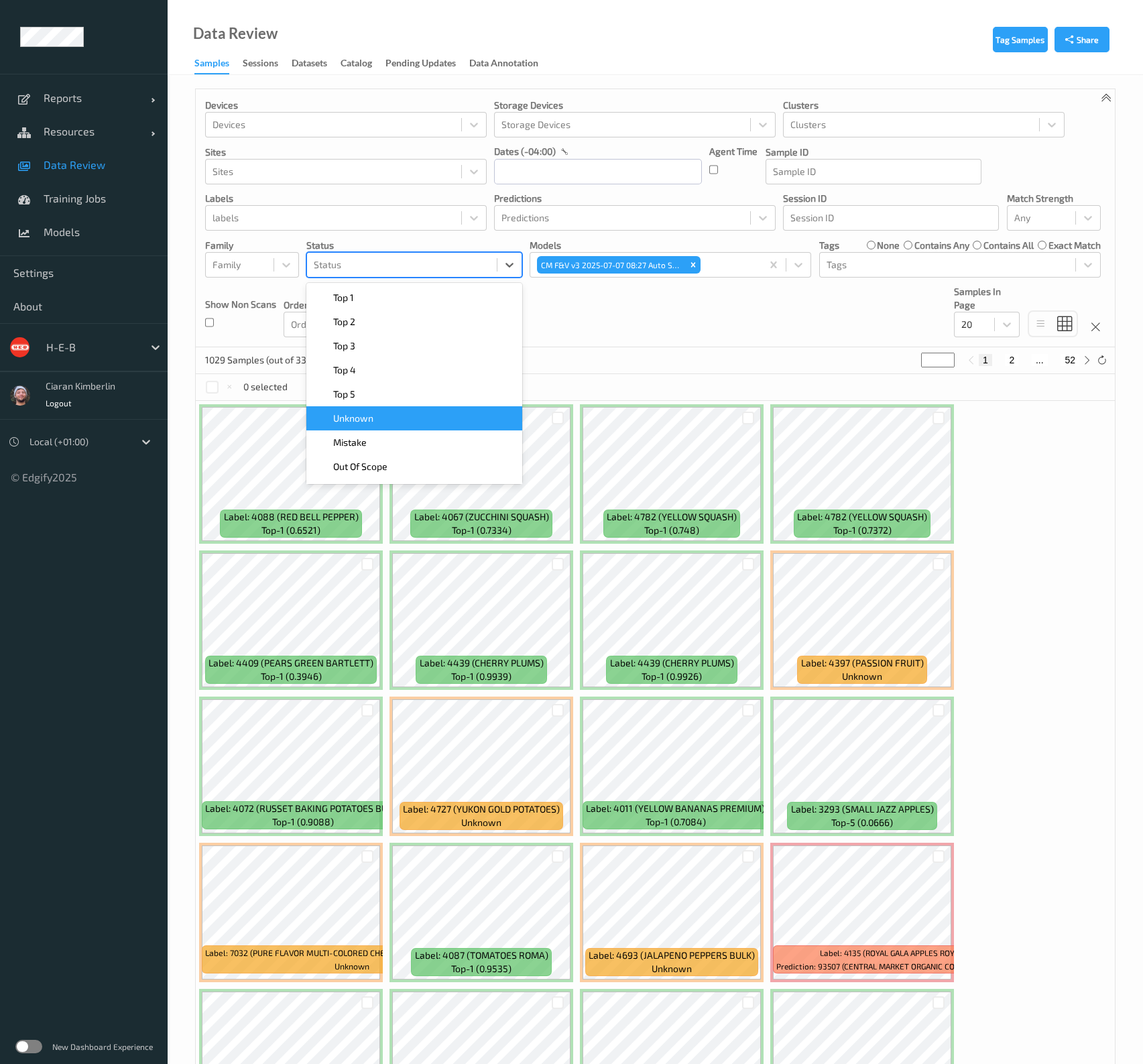 click on "Unknown" at bounding box center [353, 418] 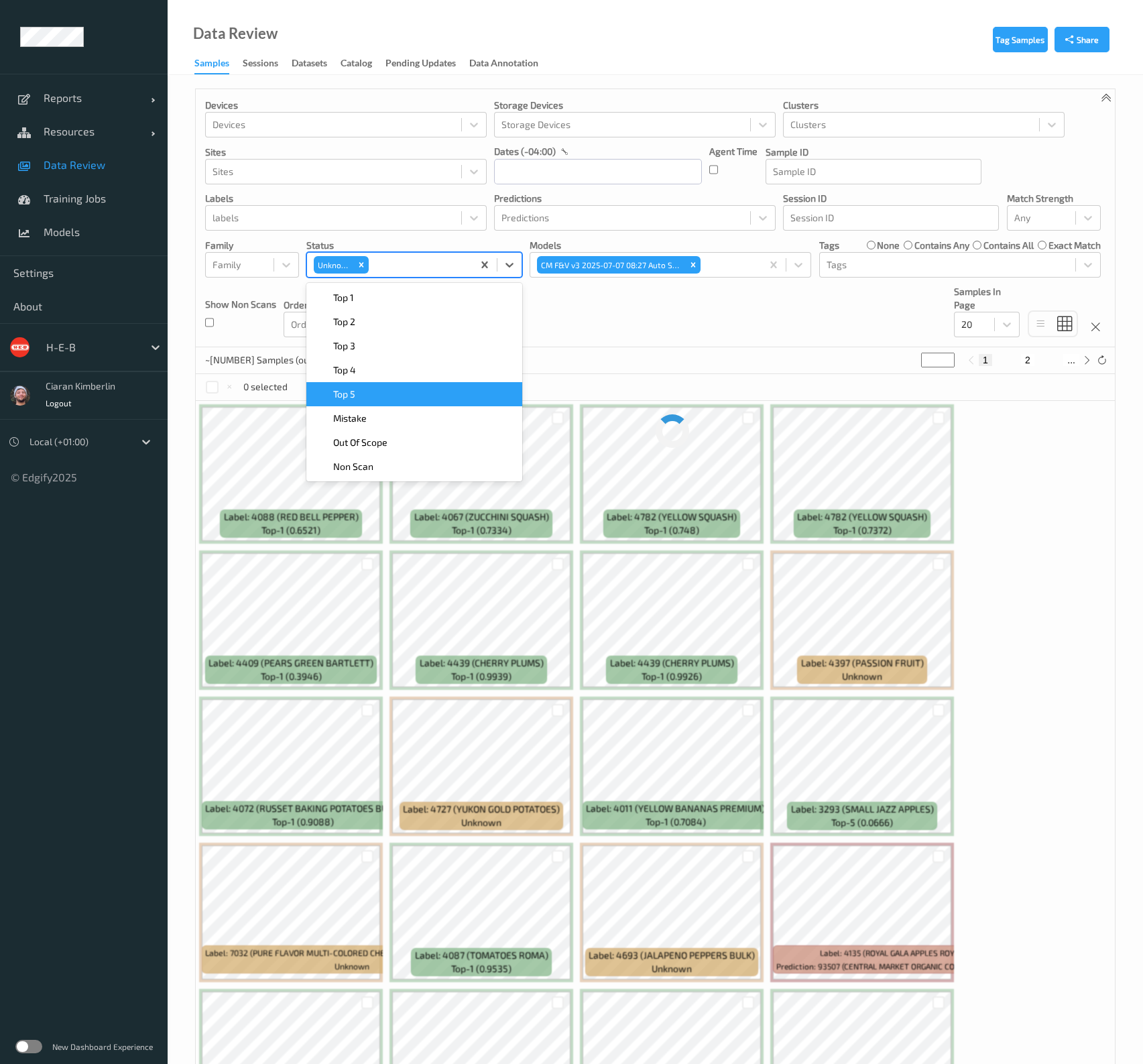 click on "Devices Devices Storage Devices Storage Devices Clusters Clusters Sites Sites dates (-04:00) Agent Time Sample ID Sample ID labels labels Predictions Predictions Session ID Session ID Match Strength Any Family Family Status option Unknown, selected. option Top 5 focused, 5 of 8. 8 results available. Use Up and Down to choose options, press Enter to select the currently focused option, press Escape to exit the menu, press Tab to select the option and exit the menu. Unknown    Top 1    Top 2    Top 3    Top 4    Top 5    Mistake    Out Of Scope    Non Scan Models CM F&V v3 [DATE] Auto Save Tags none contains any contains all exact match Tags Show Non Scans Order By Order By Samples In Page 20" at bounding box center [655, 218] 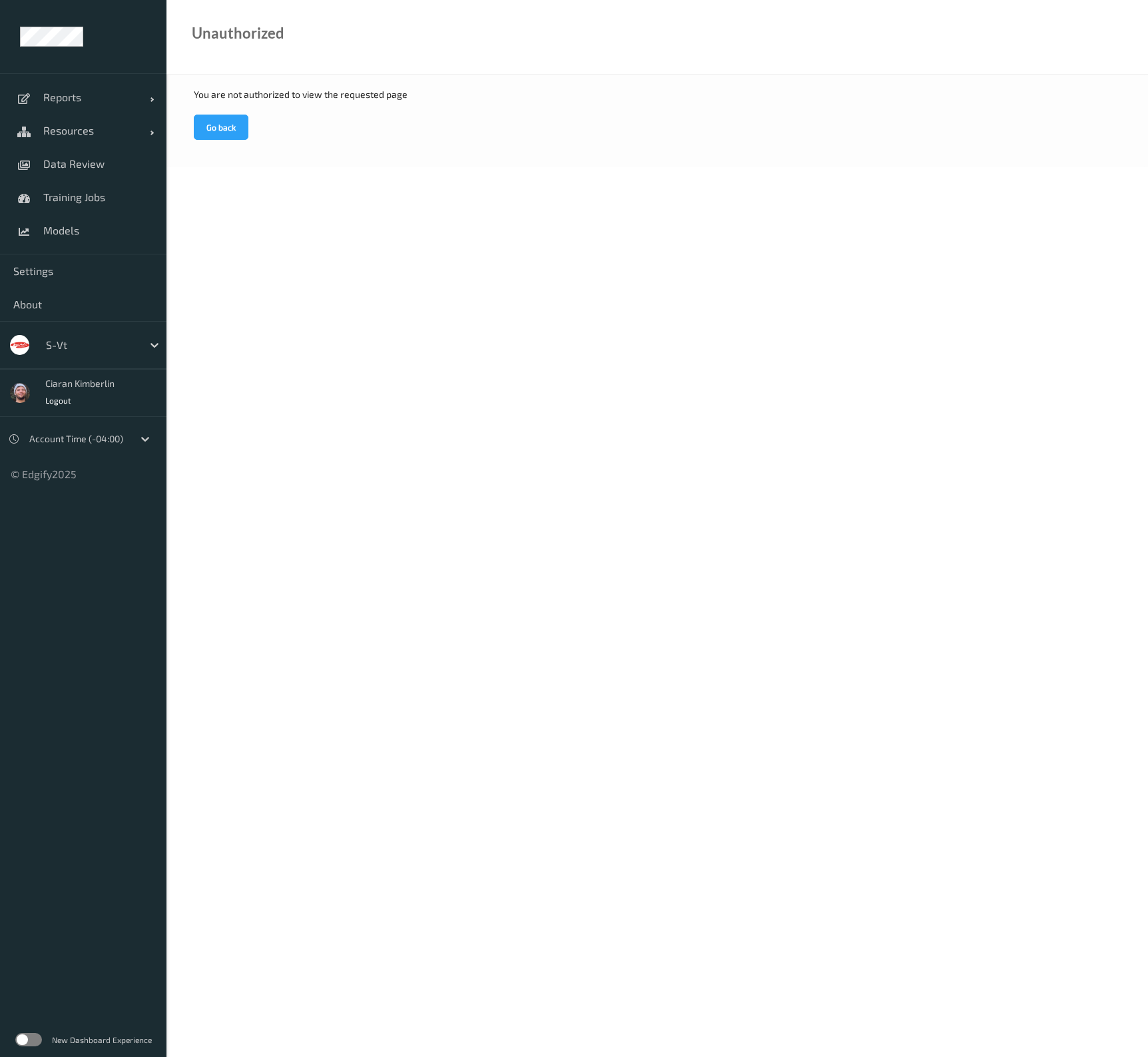 scroll, scrollTop: 0, scrollLeft: 0, axis: both 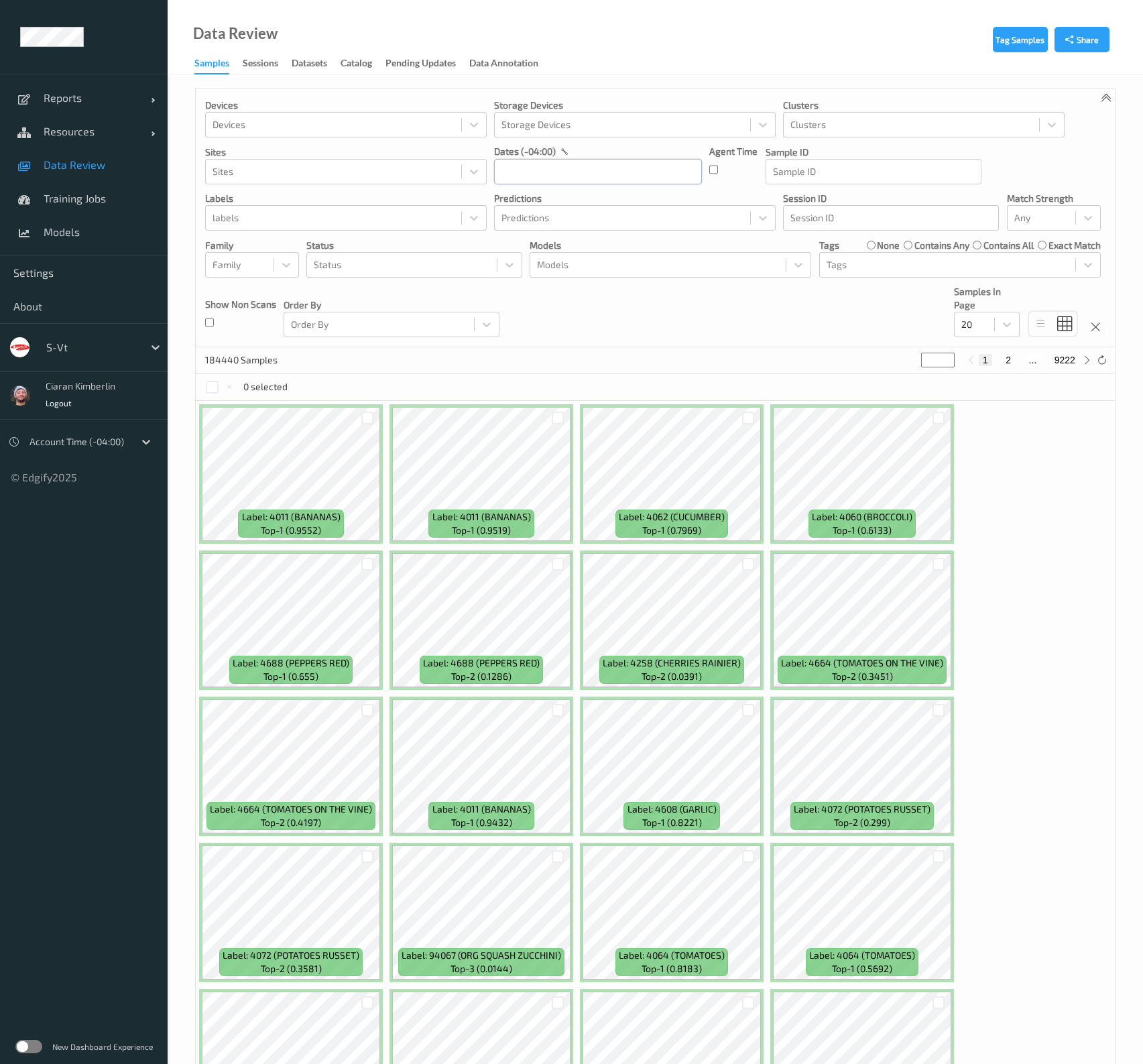 click at bounding box center [598, 172] 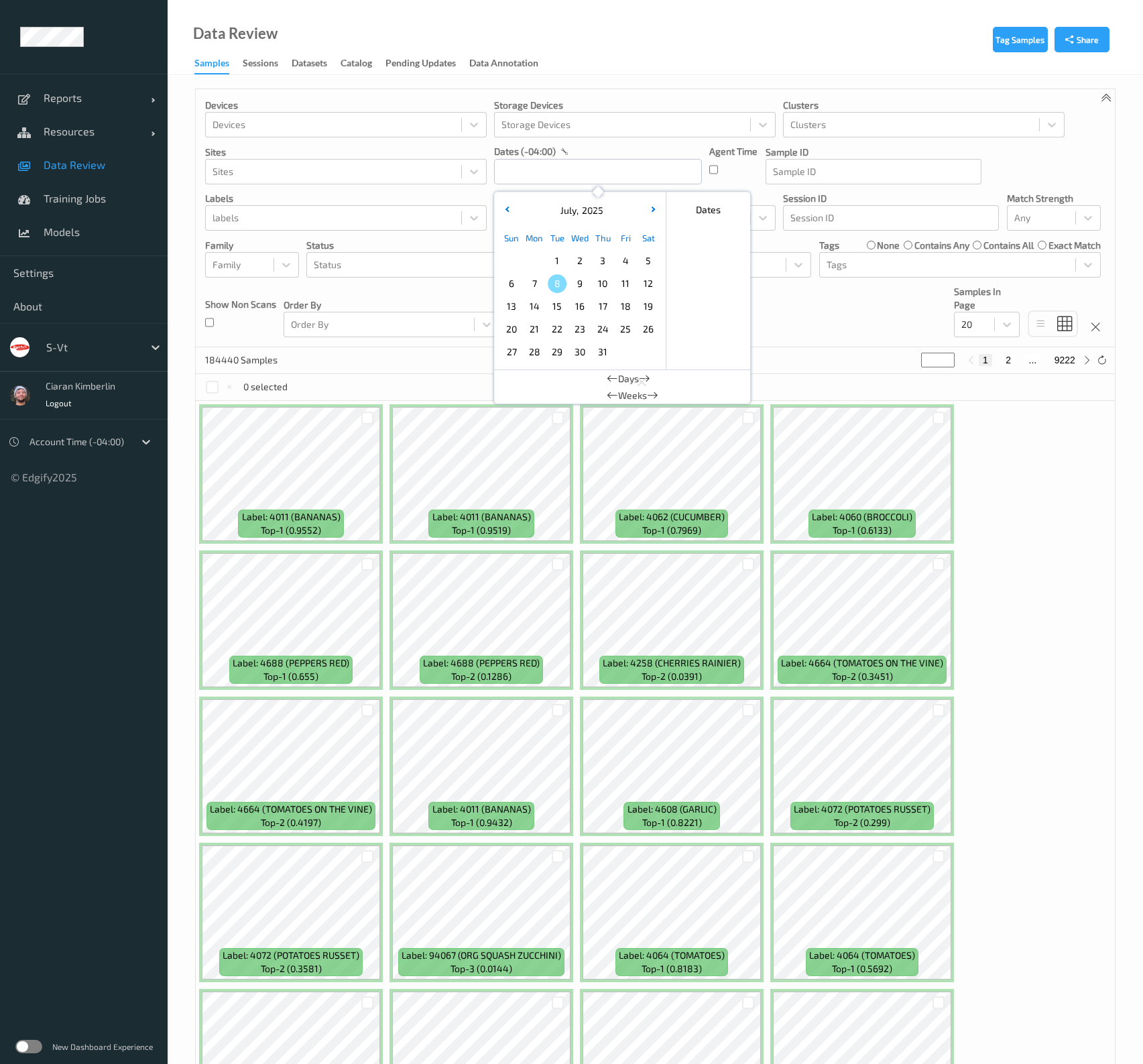 click on "7" at bounding box center [534, 284] 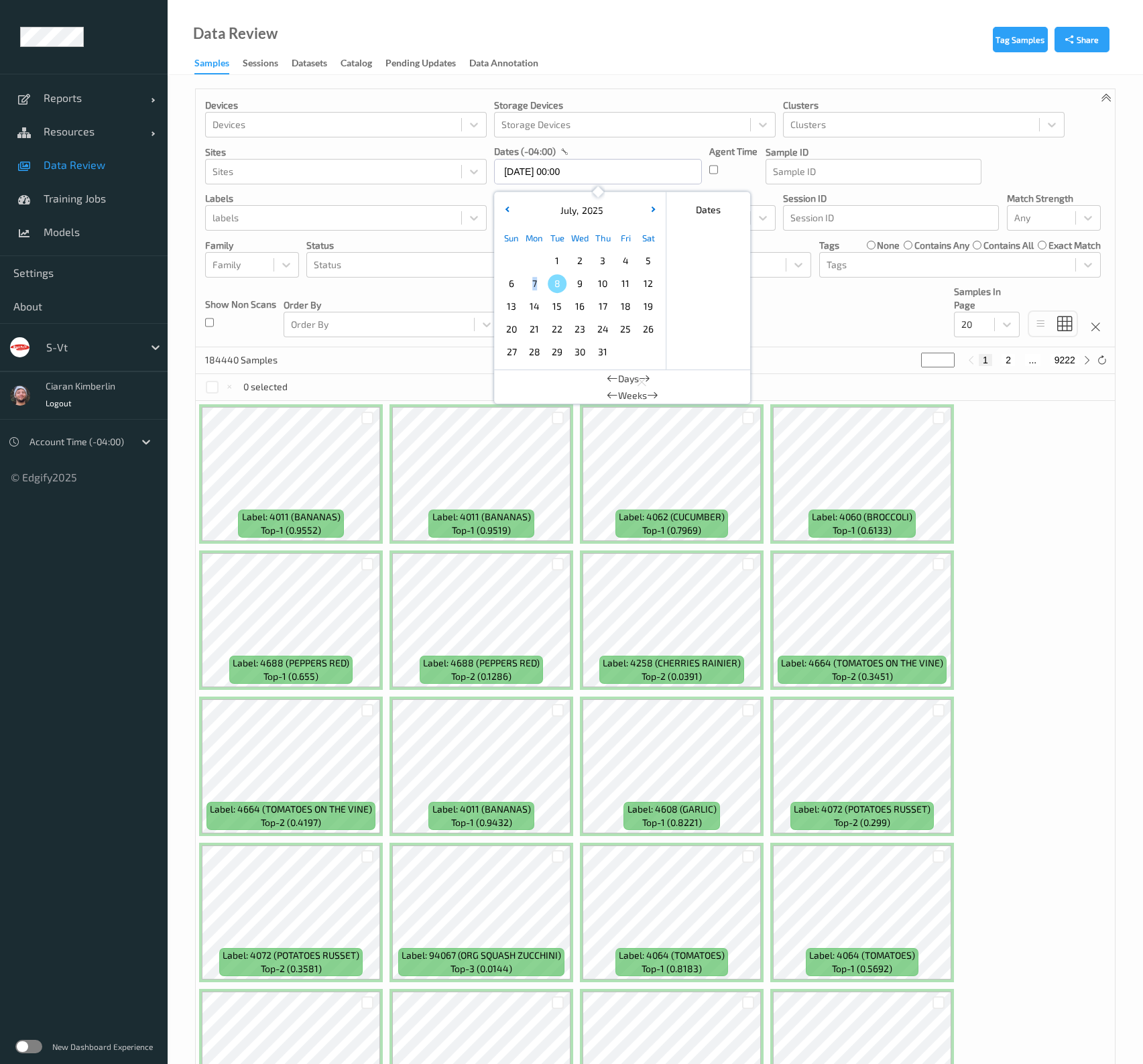 click on "7" at bounding box center (534, 284) 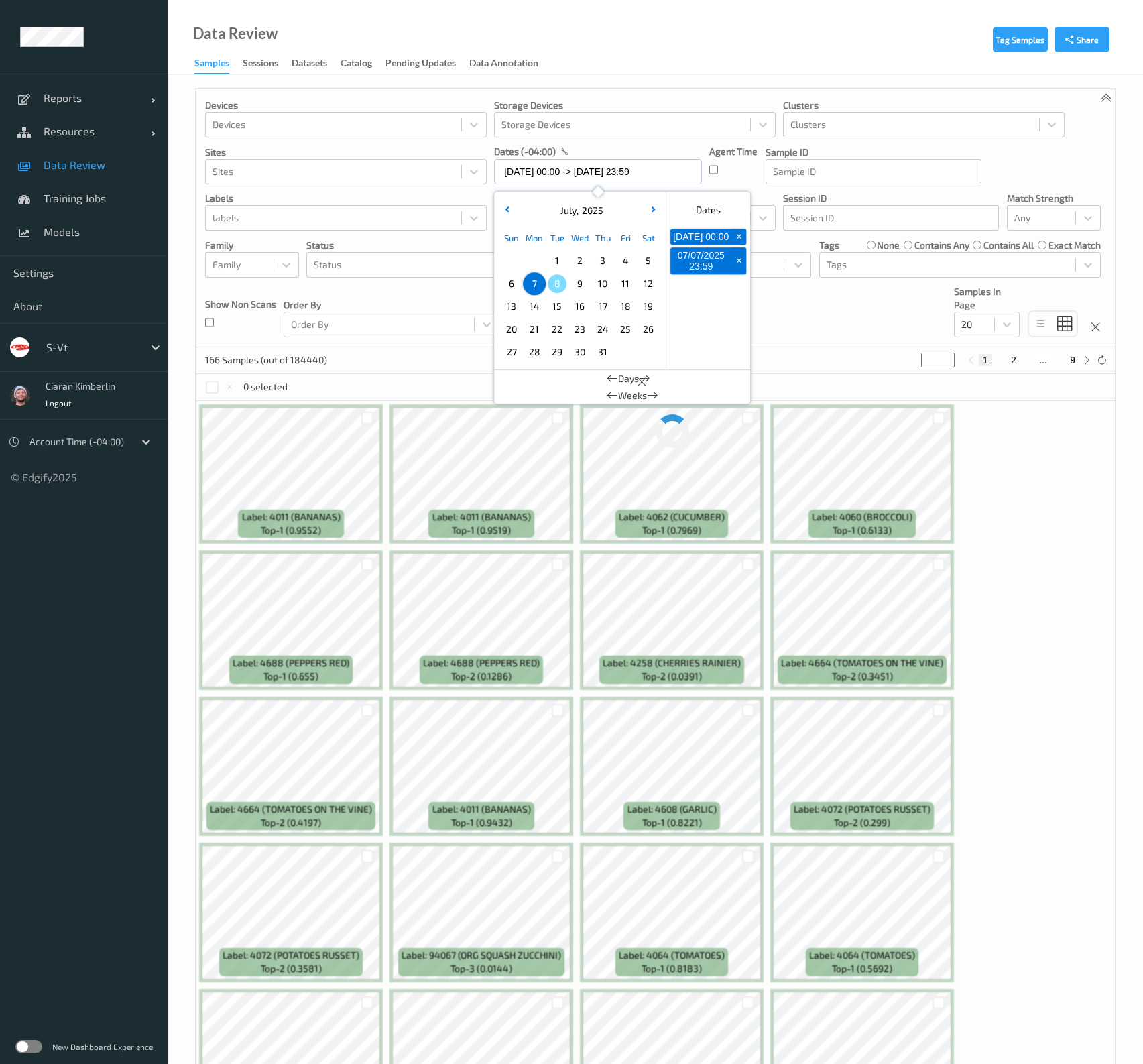 click on "Devices Devices Storage Devices Storage Devices Clusters Clusters Sites Sites dates (-04:00) 07/07/2025 00:00 -> 07/07/2025 23:59 July , 2025 Sun Mon Tue Wed Thu Fri Sat 1 2 3 4 5 6 7 8 9 10 11 12 13 14 15 16 17 18 19 20 21 22 23 24 25 26 27 28 29 30 31 January February March April May June July August September October November December 2021 2022 2023 2024 2025 2026 2027 2028 2029 2030 2031 2032 Dates 07/07/2025 00:00 + 07/07/2025 23:59 + Days Weeks Agent Time Sample ID Sample ID labels labels Predictions Predictions Session ID Session ID Match Strength Any Family Family Status Status Models Models Tags none contains any contains all exact match Tags Show Non Scans Order By Order By Samples In Page 20" at bounding box center (655, 218) 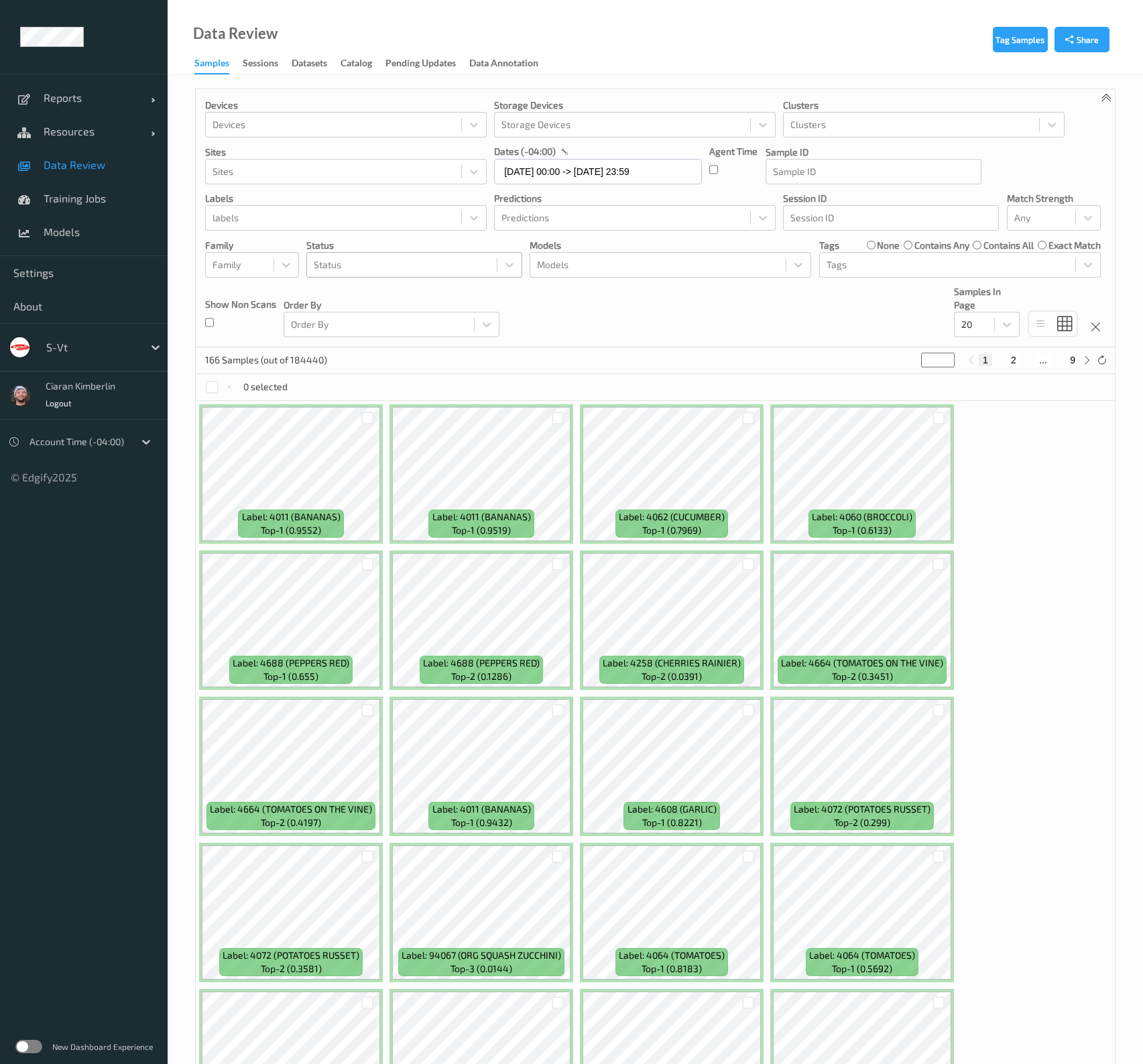 click at bounding box center [402, 265] 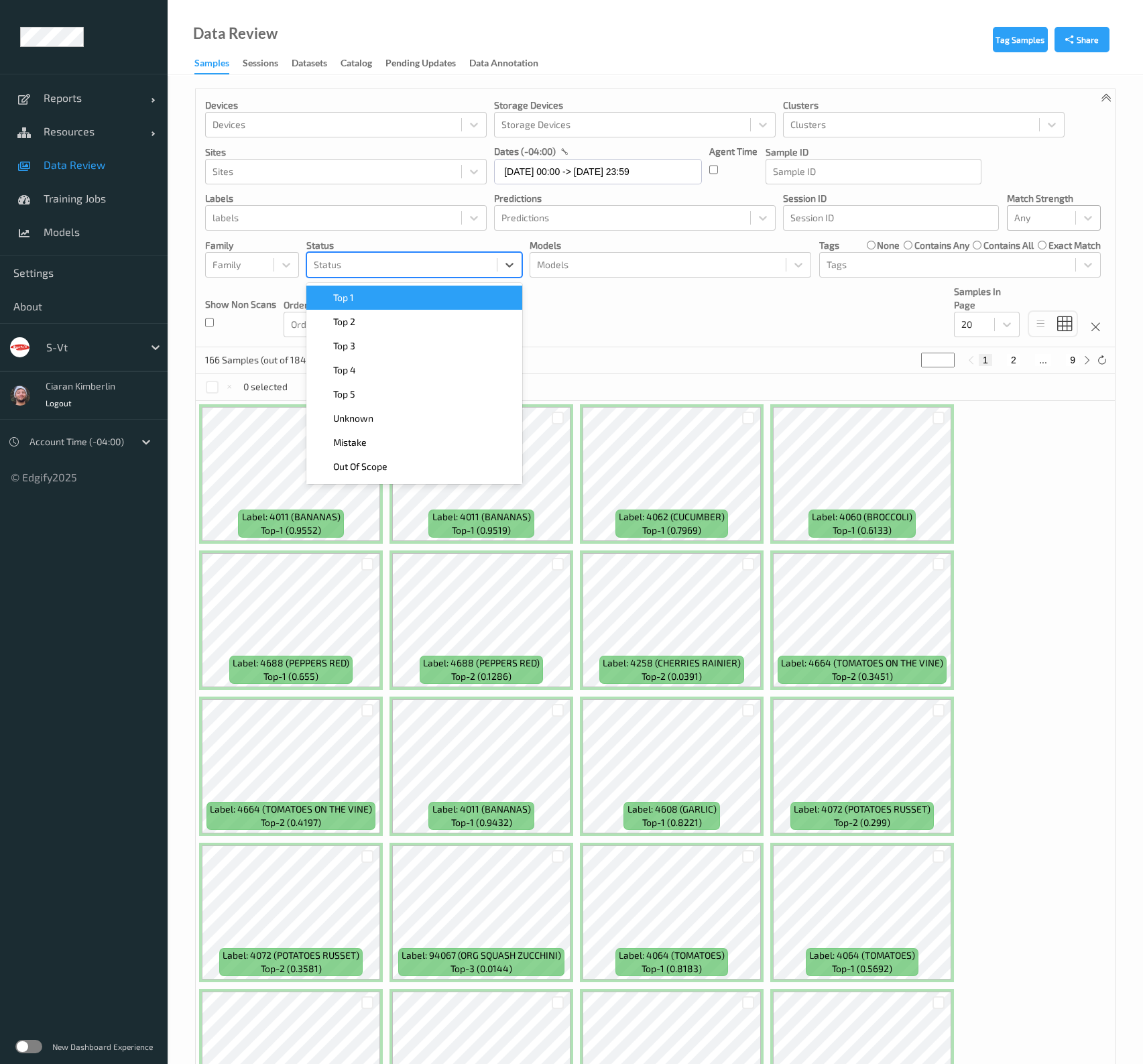 click at bounding box center (1041, 218) 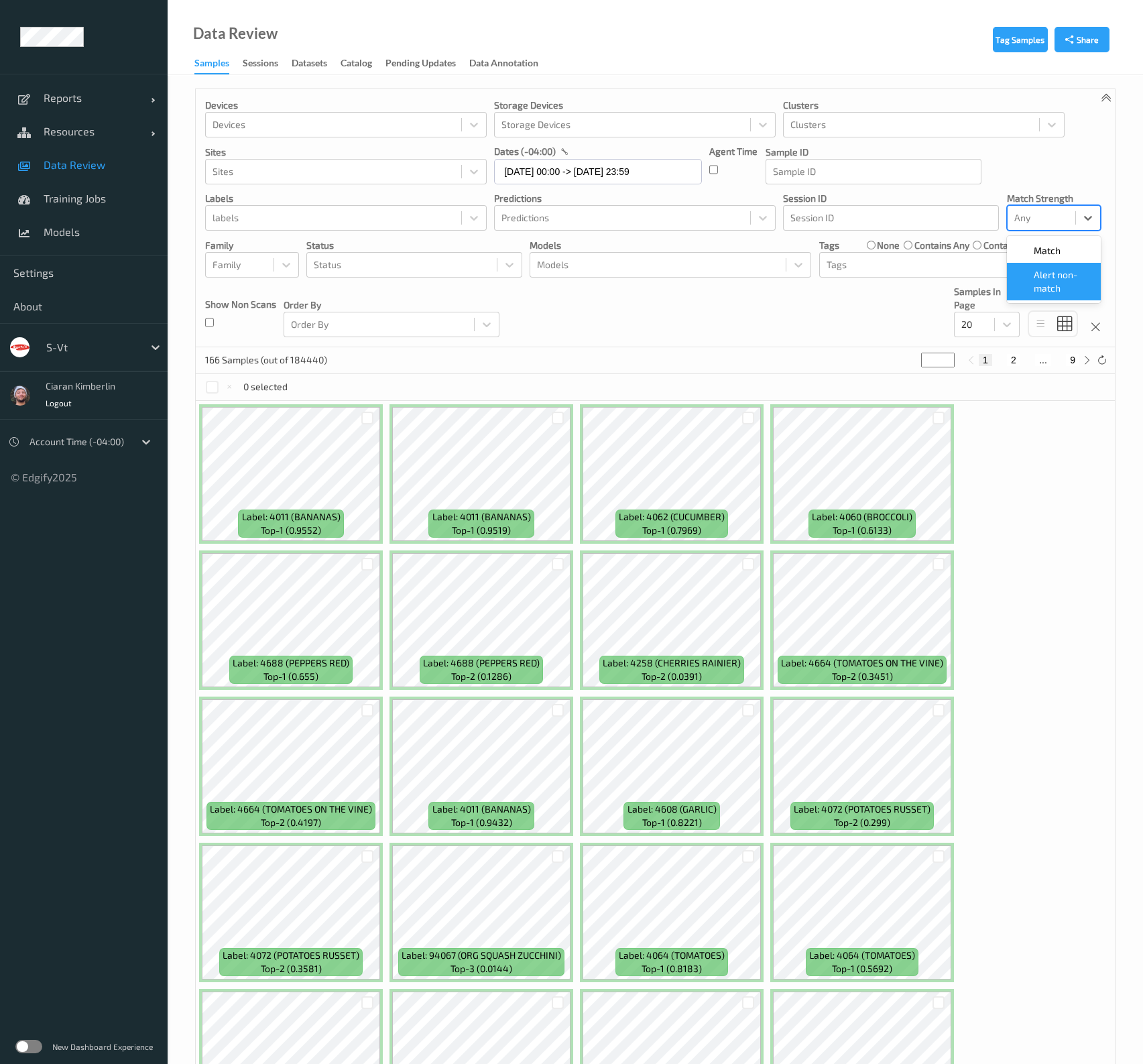 click on "Alert non-match" at bounding box center (1063, 282) 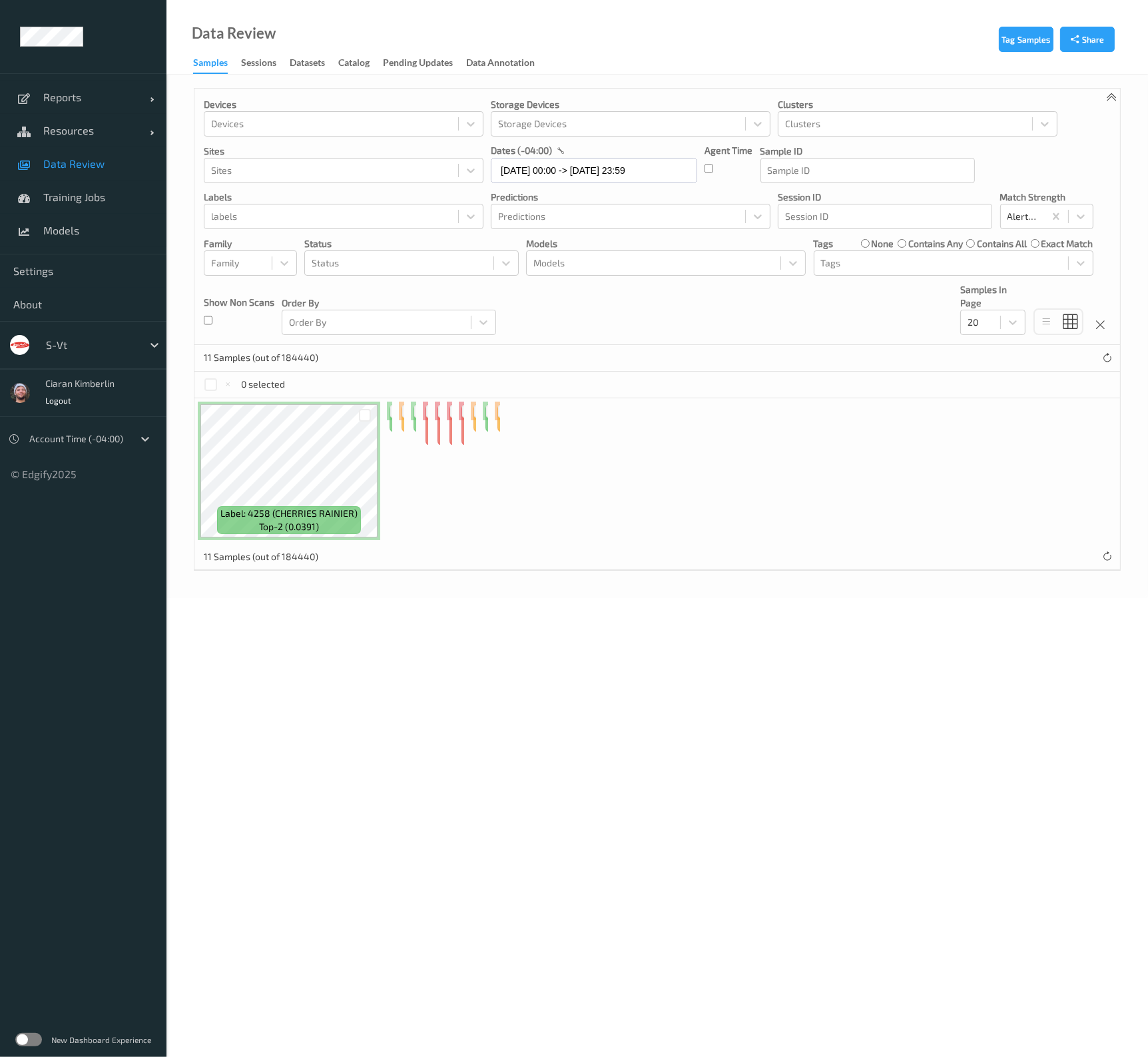 click on "Devices Devices Storage Devices Storage Devices Clusters Clusters Sites Sites dates (-04:00) 07/07/2025 00:00 -> 07/07/2025 23:59 Agent Time Sample ID Sample ID labels labels Predictions Predictions Session ID Session ID Match Strength Alert non-match Family Family Status Status Models Models Tags none contains any contains all exact match Tags Show Non Scans Order By Order By Samples In Page 20" at bounding box center (657, 216) 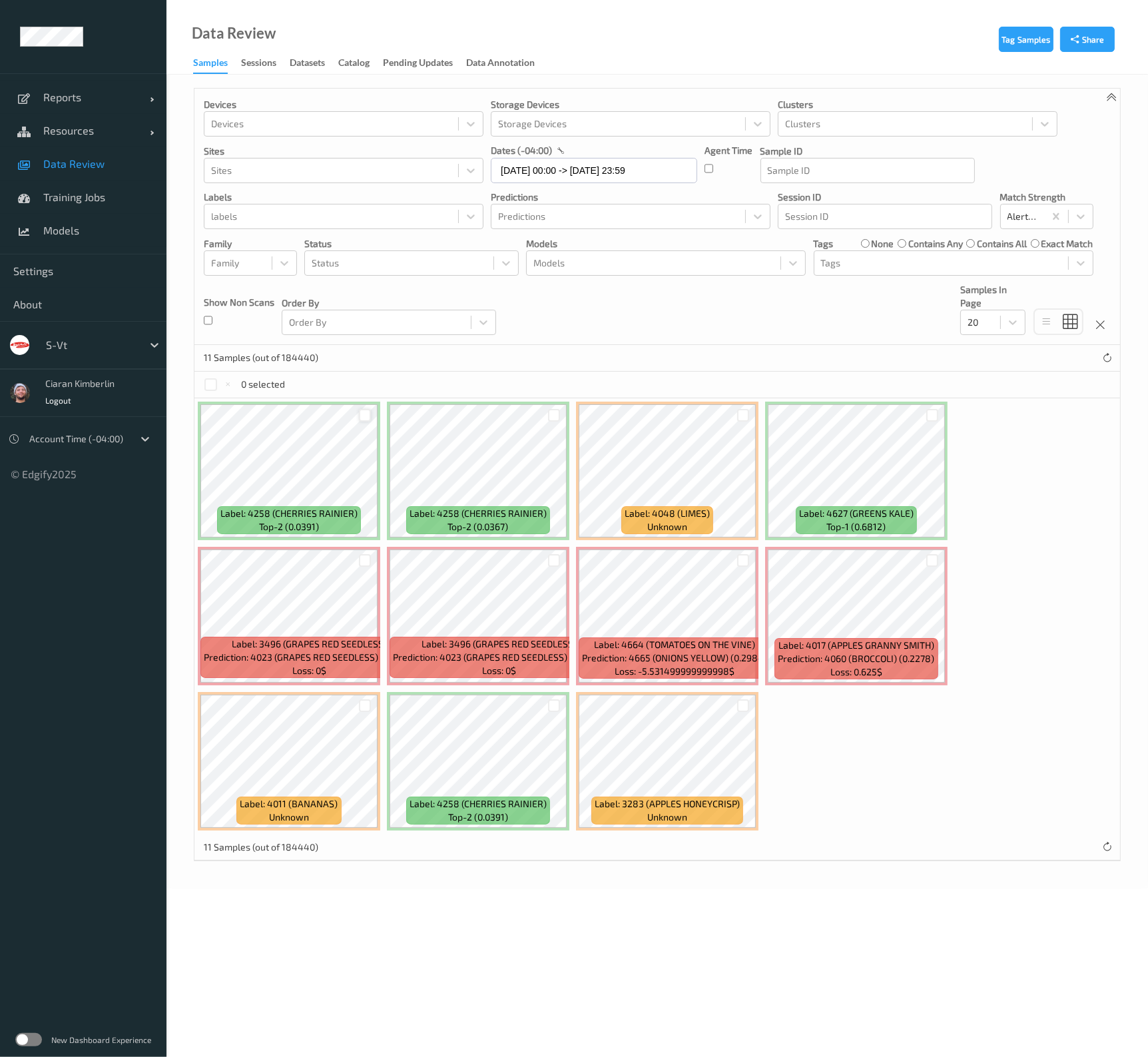 click at bounding box center (365, 415) 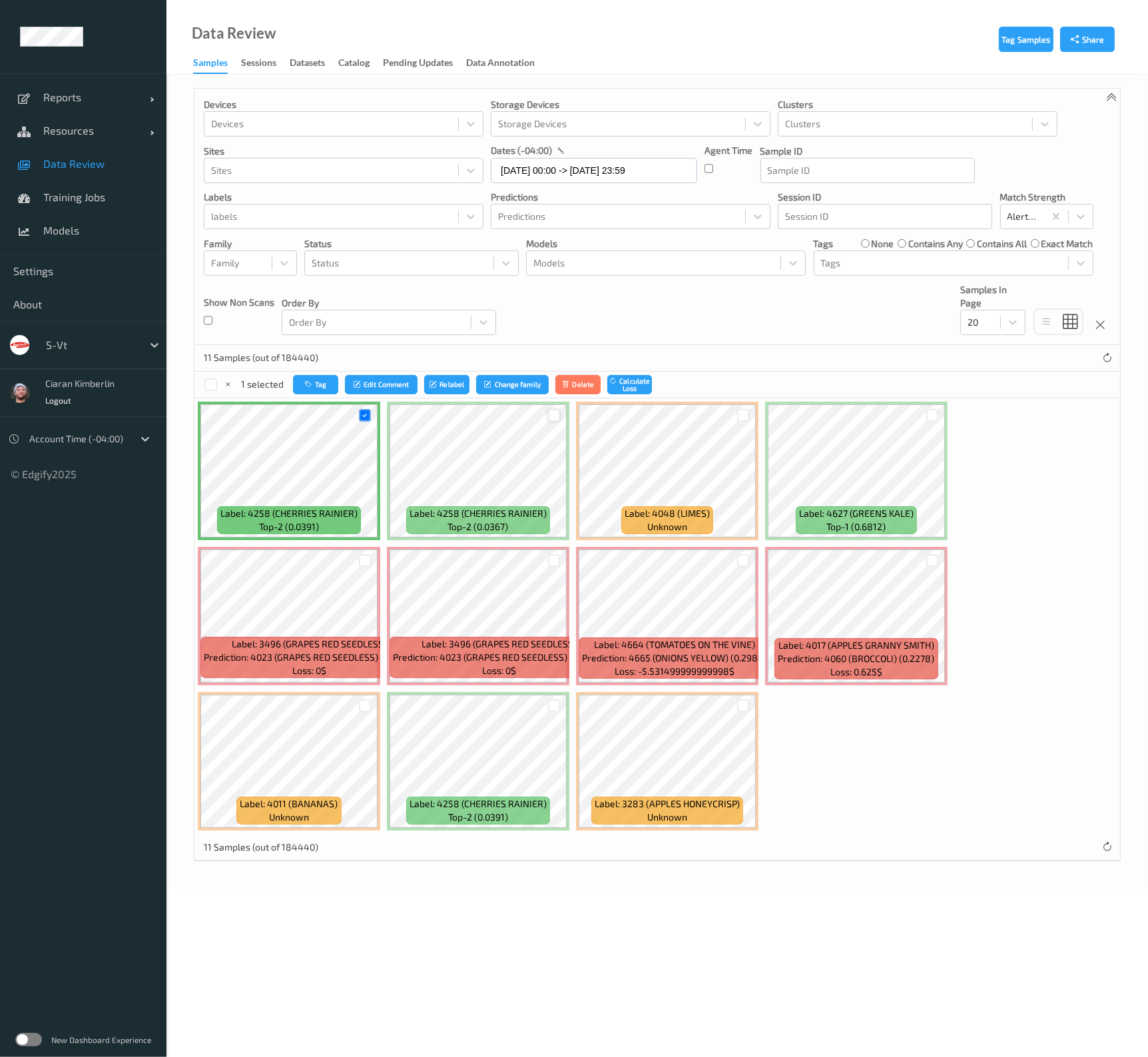 click at bounding box center [289, 471] 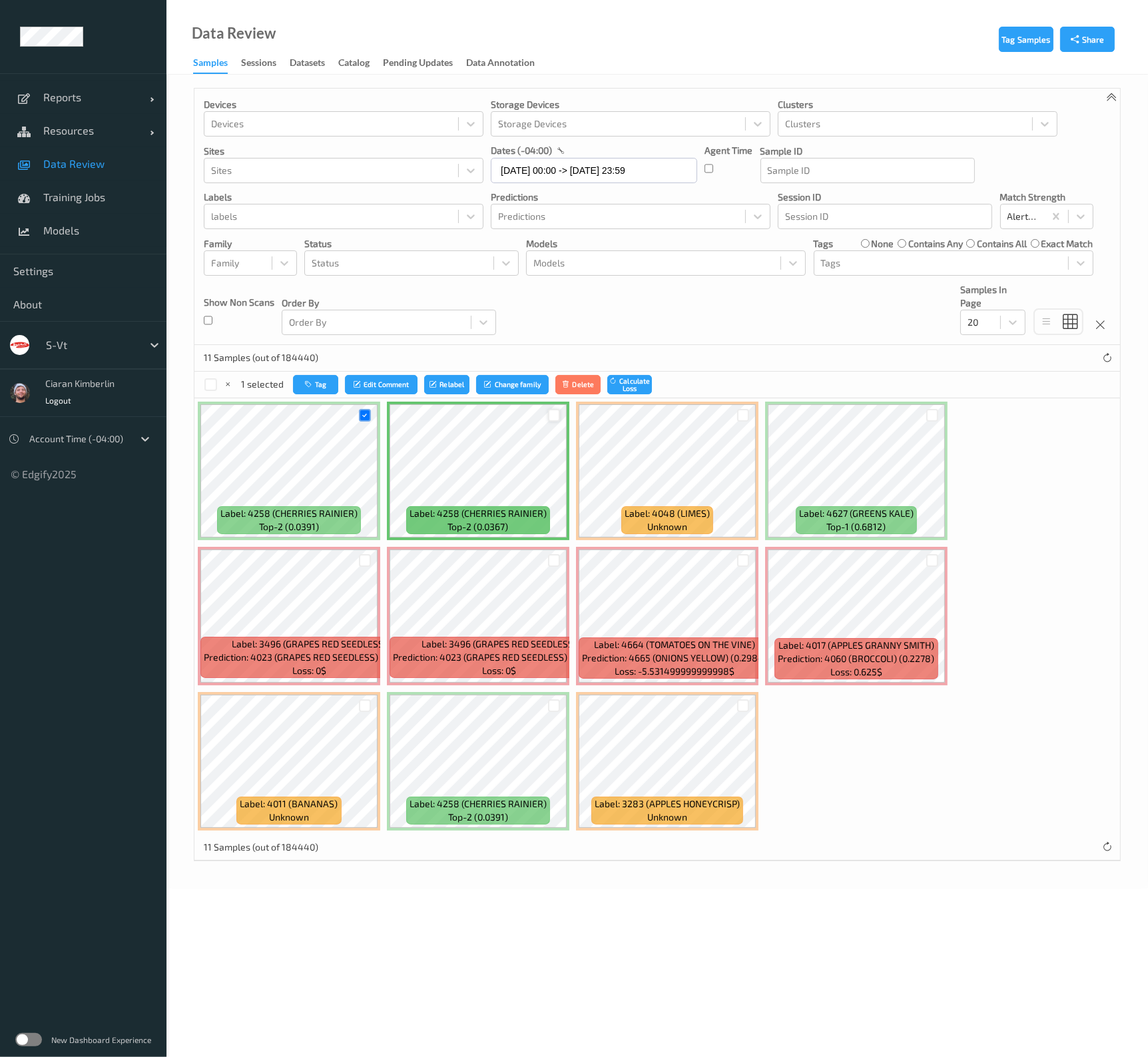 click at bounding box center (365, 415) 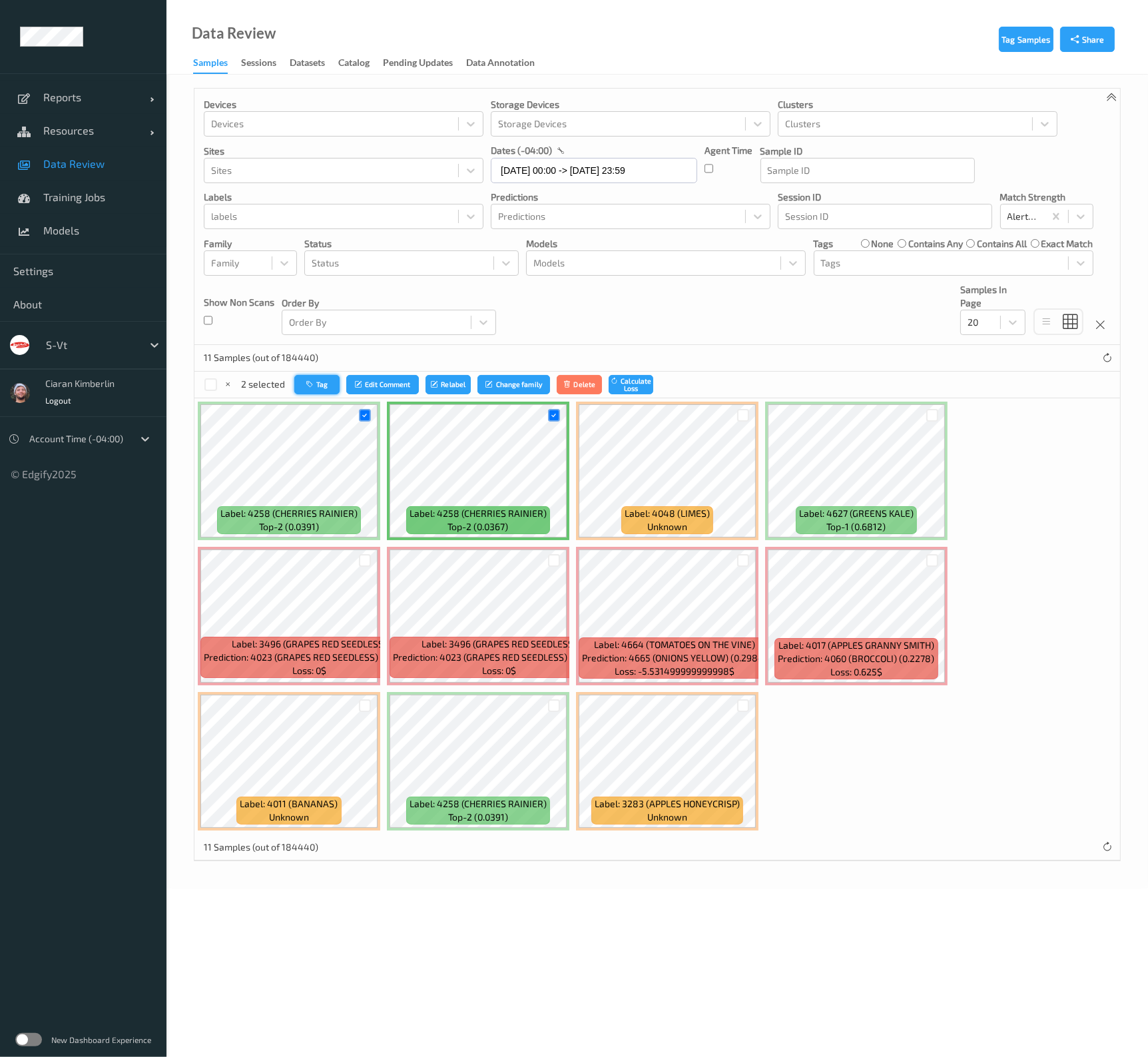 click on "Tag" at bounding box center (317, 384) 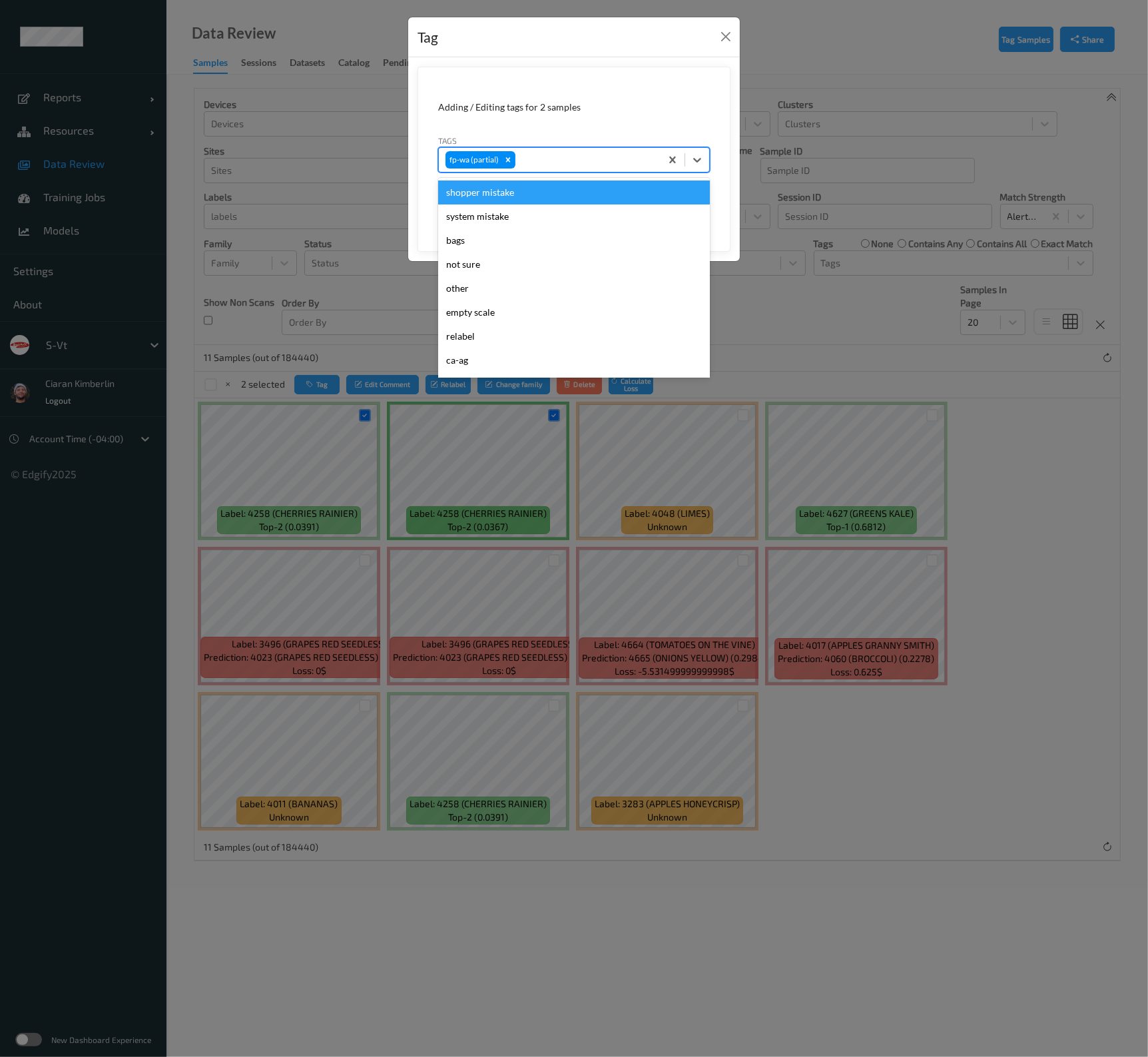 click at bounding box center (586, 160) 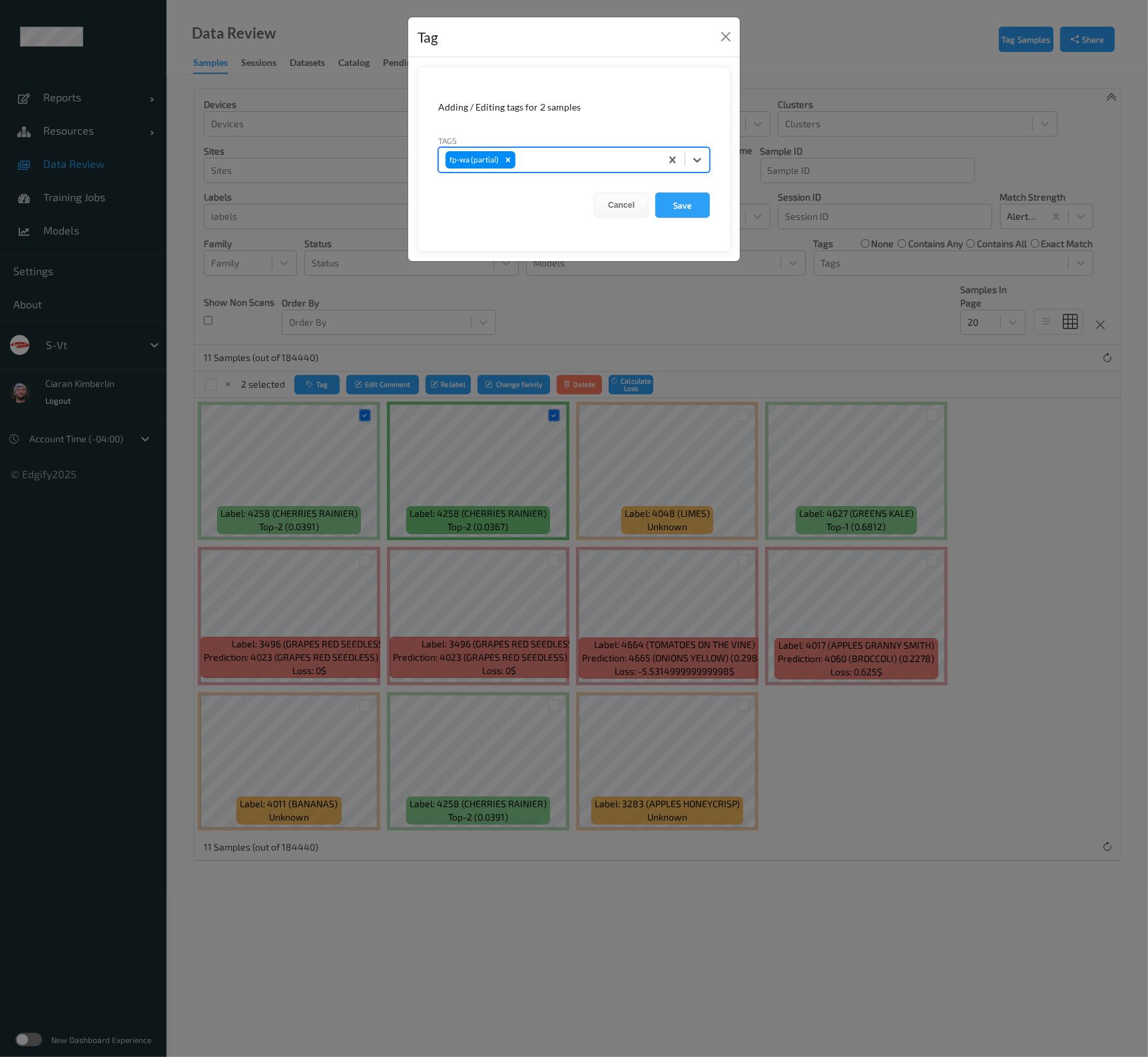 click at bounding box center (586, 160) 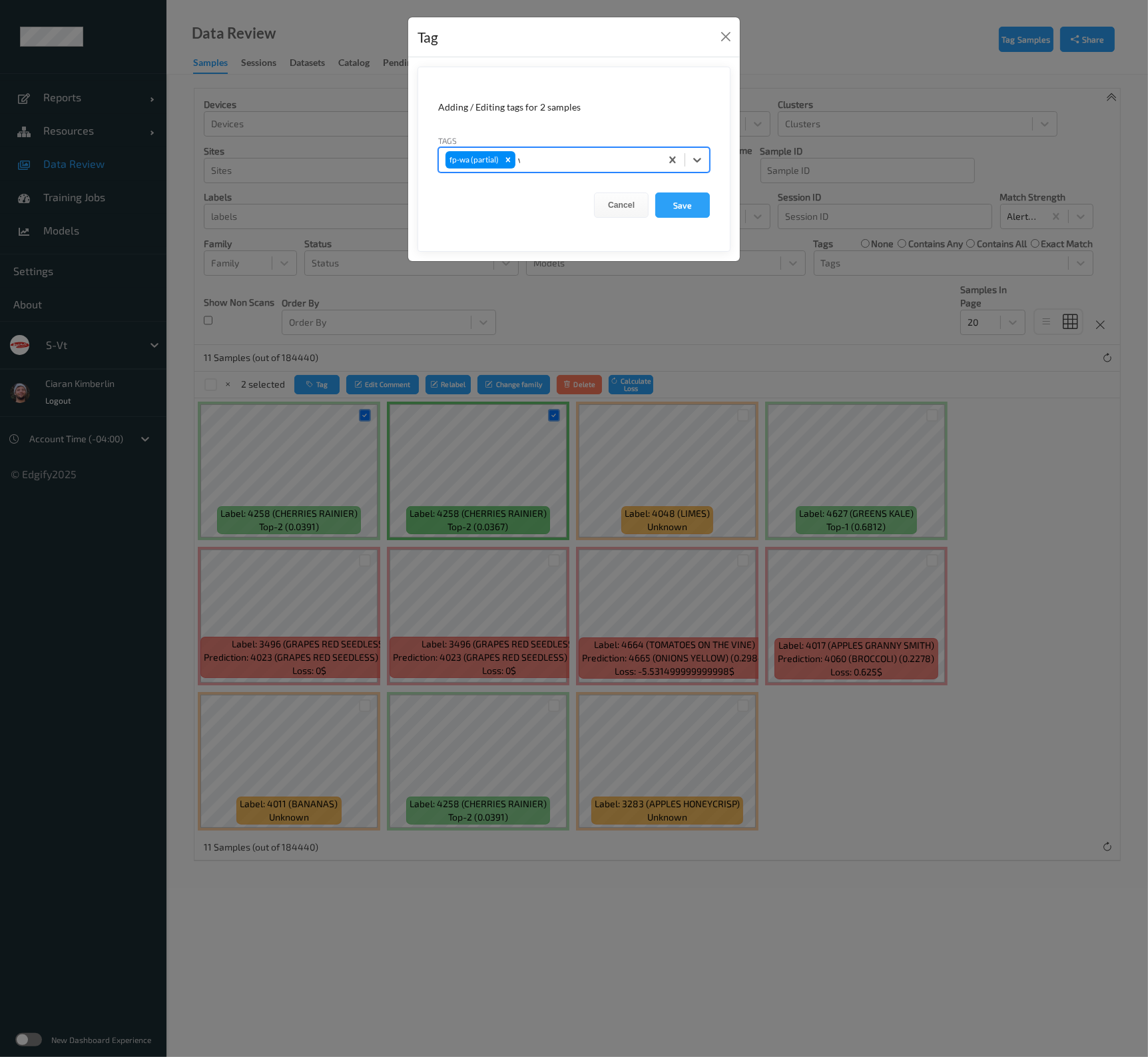 type on "wa" 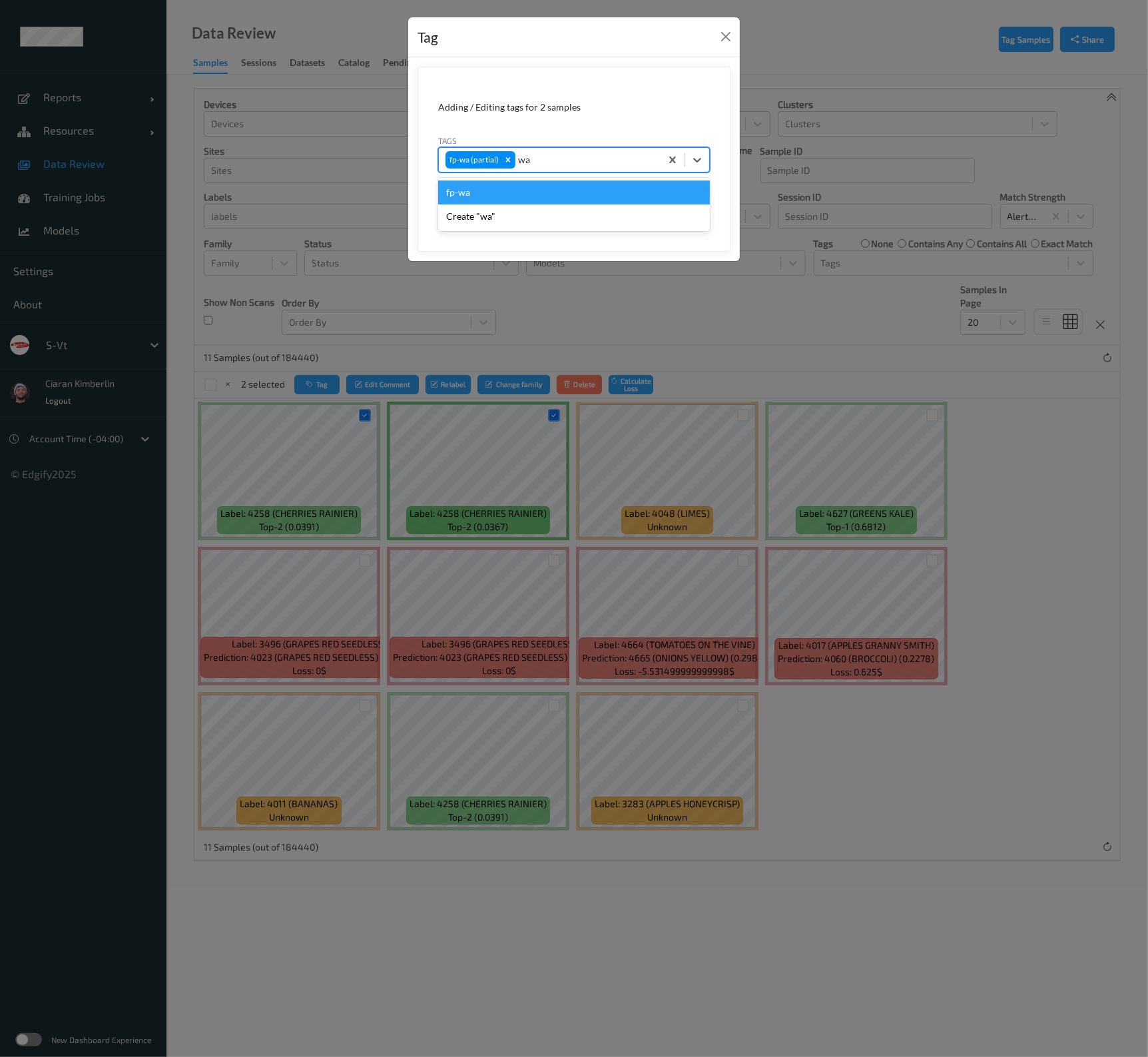 click on "fp-wa" at bounding box center (574, 192) 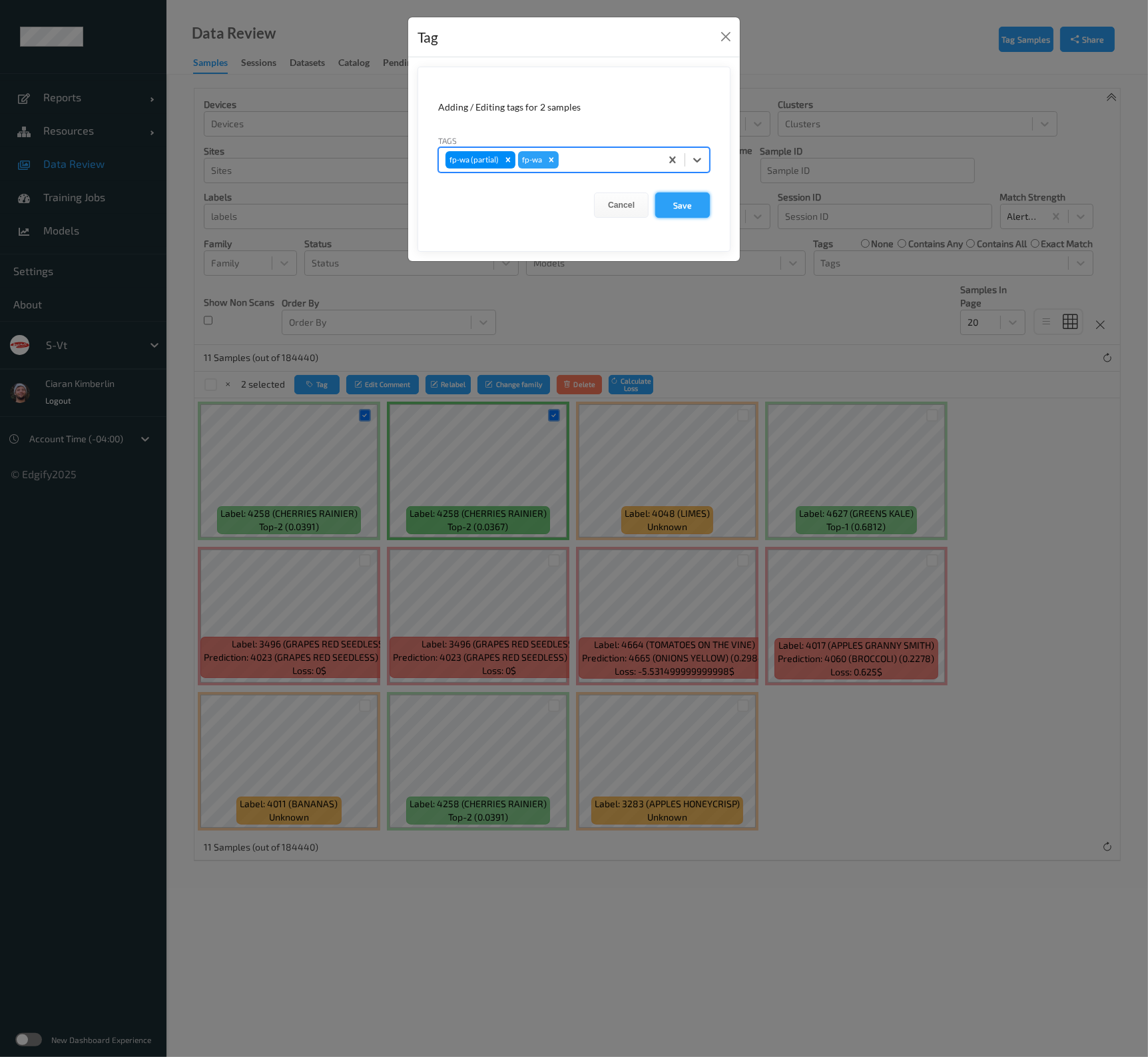 click on "Save" at bounding box center [683, 205] 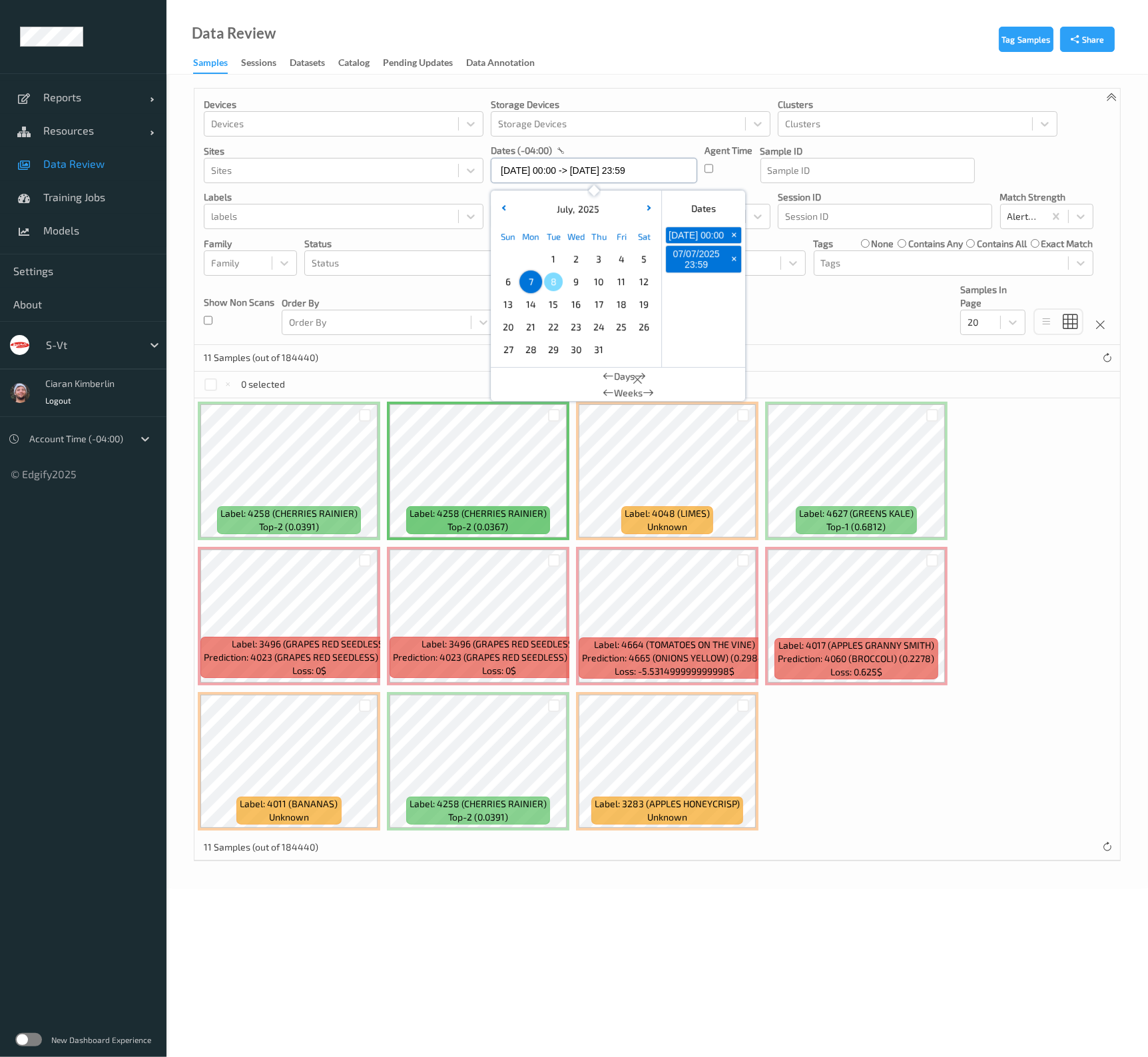 click on "07/07/2025 00:00 -> 07/07/2025 23:59" at bounding box center (594, 171) 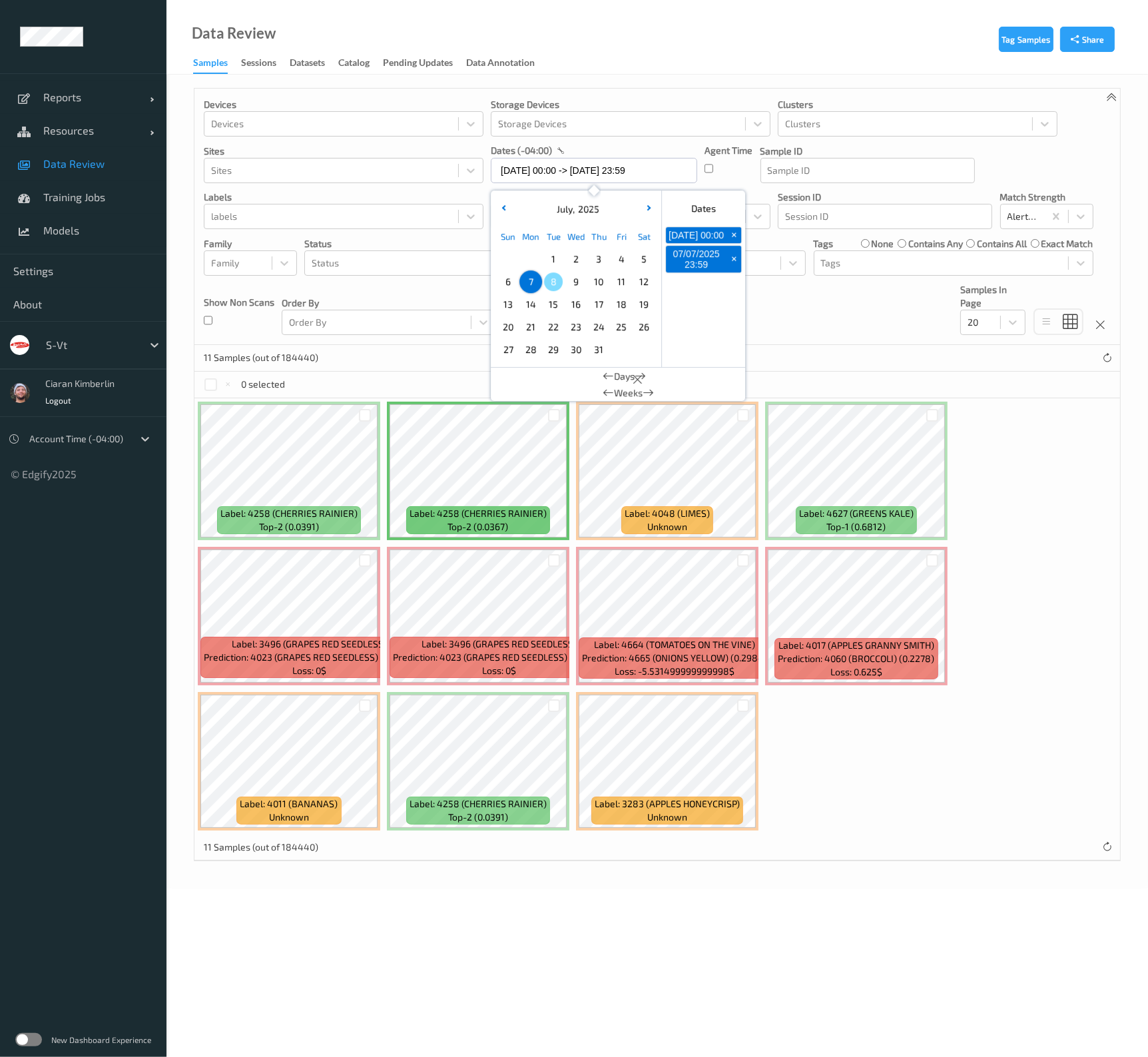 click on "8" at bounding box center (553, 282) 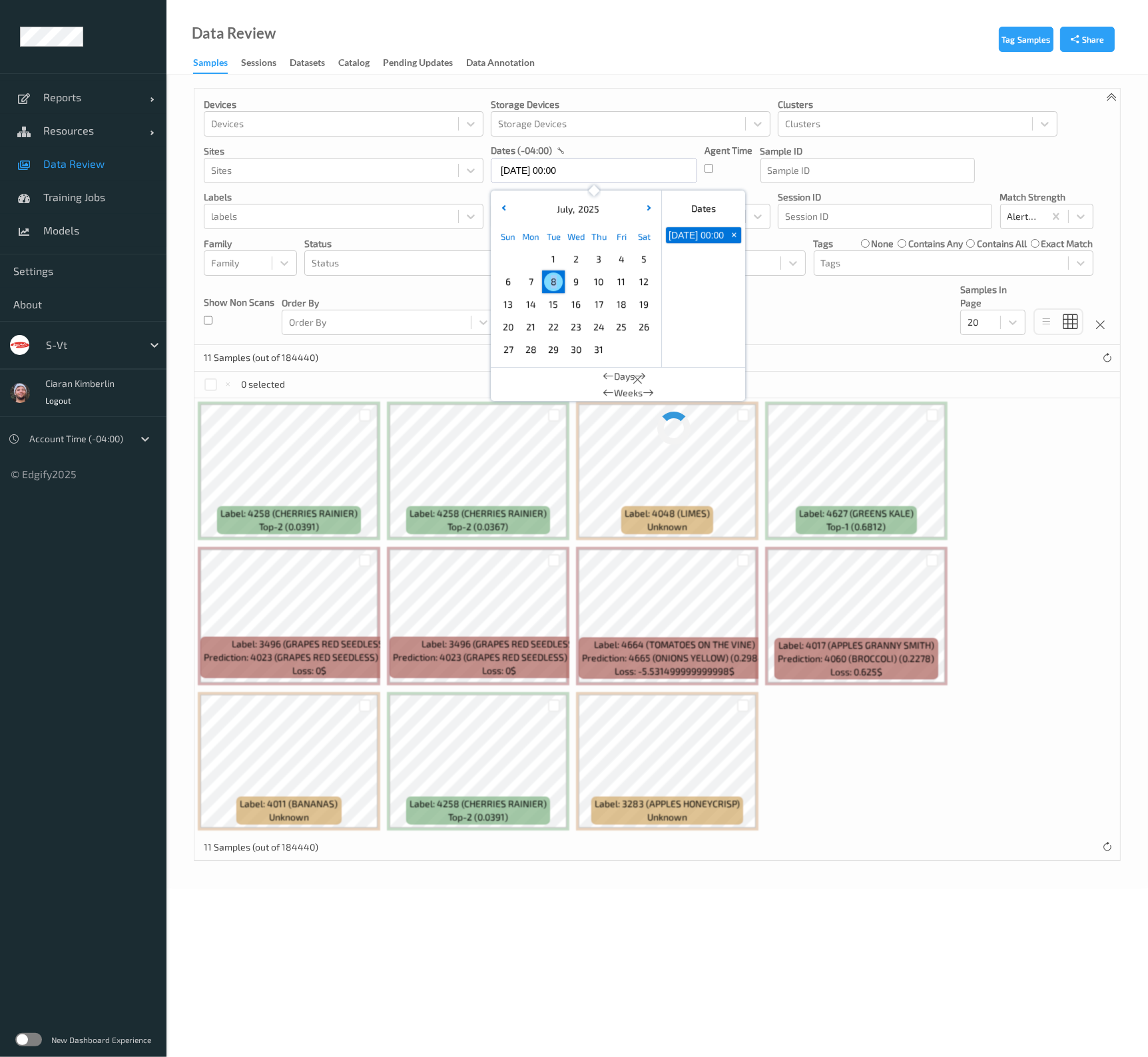 click on "8" at bounding box center (553, 282) 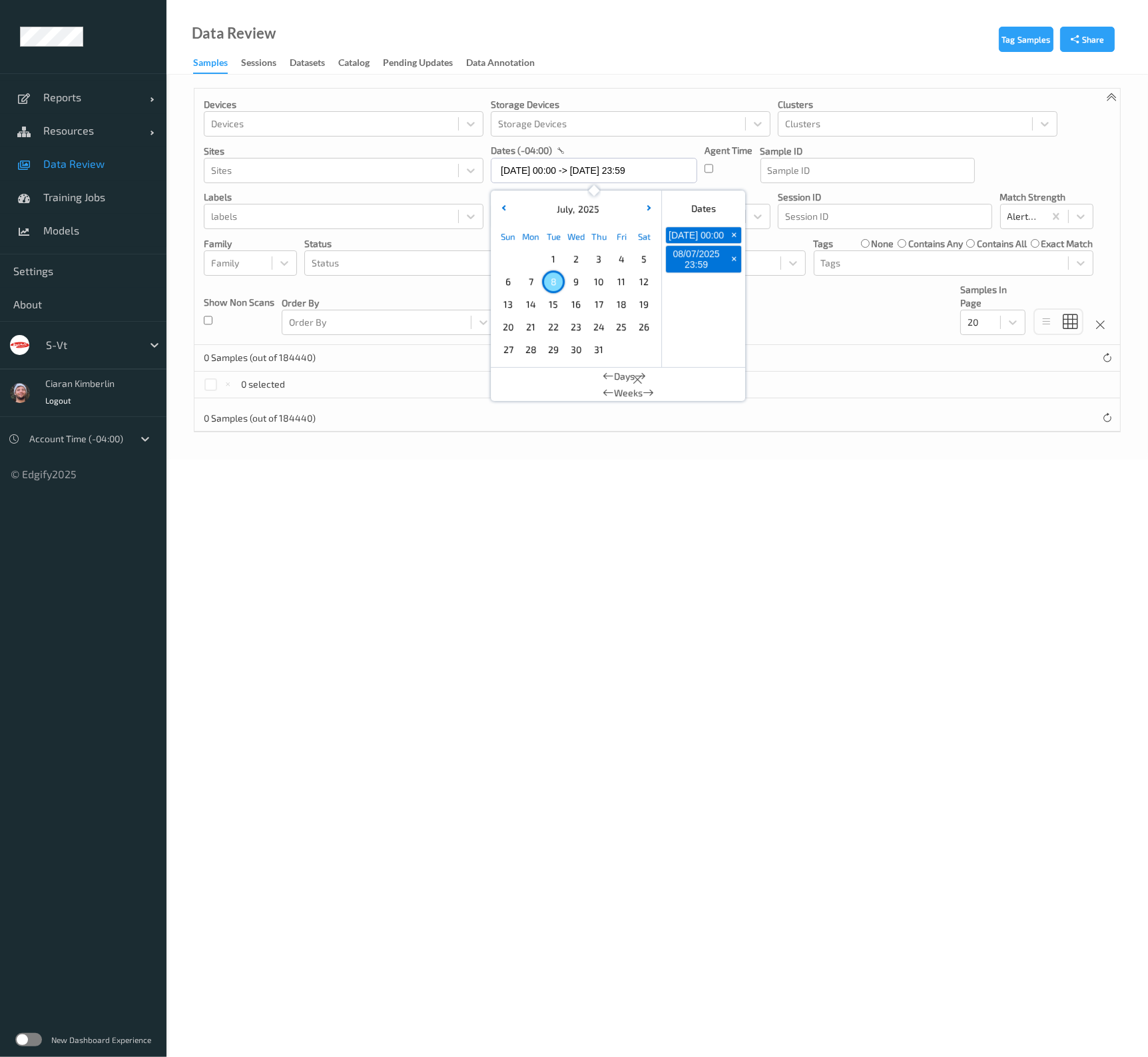 click on "Devices Devices Storage Devices Storage Devices Clusters Clusters Sites Sites dates (-04:00) 08/07/2025 00:00 -> 08/07/2025 23:59 July , 2025 Sun Mon Tue Wed Thu Fri Sat 1 2 3 4 5 6 7 8 9 10 11 12 13 14 15 16 17 18 19 20 21 22 23 24 25 26 27 28 29 30 31 January February March April May June July August September October November December 2021 2022 2023 2024 2025 2026 2027 2028 2029 2030 2031 2032 Dates 08/07/2025 00:00 + 08/07/2025 23:59 + Days Weeks Agent Time Sample ID Sample ID labels labels Predictions Predictions Session ID Session ID Match Strength Alert non-match Family Family Status Status Models Models Tags none contains any contains all exact match Tags Show Non Scans Order By Order By Samples In Page 20" at bounding box center [657, 216] 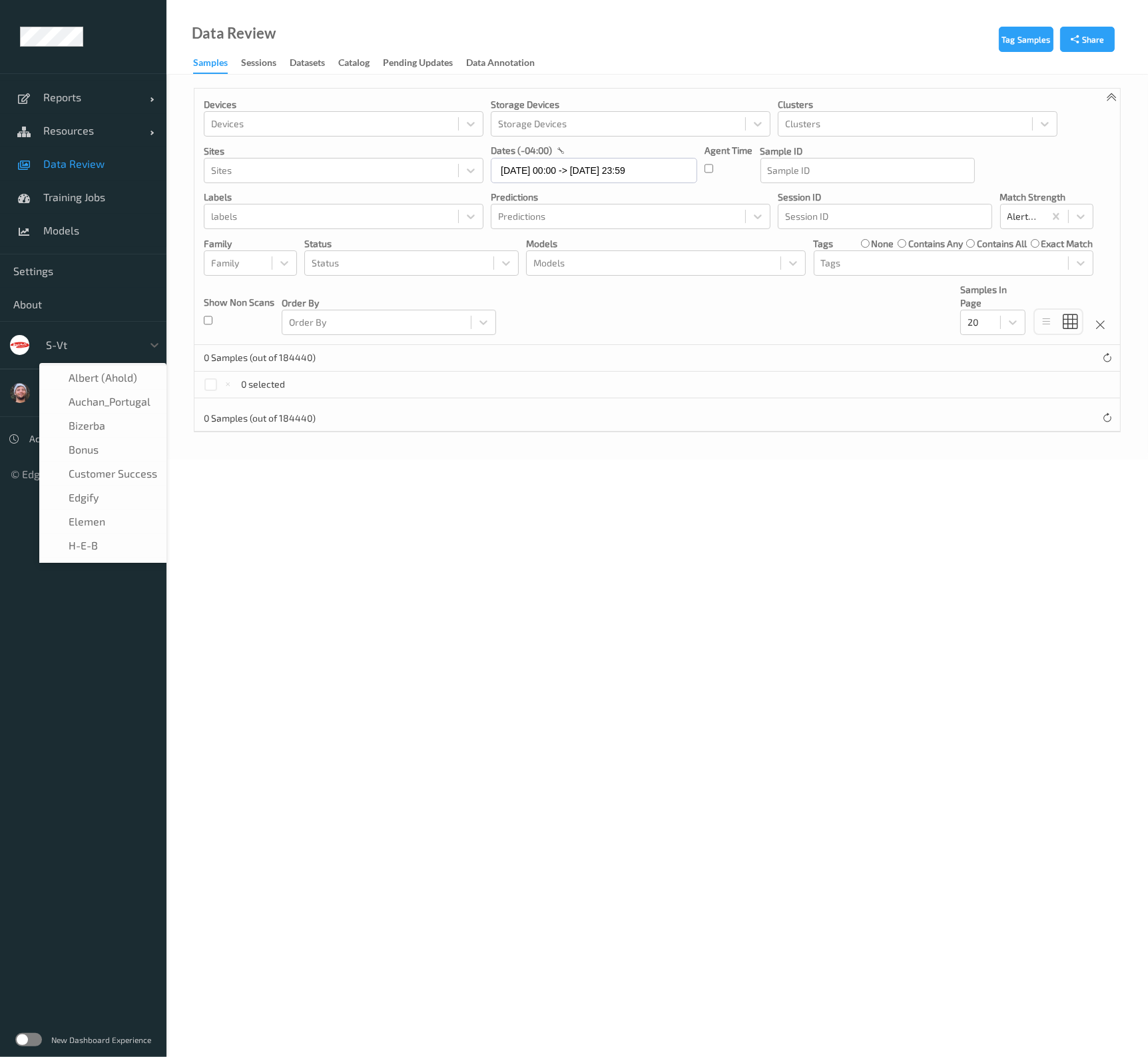 click at bounding box center (91, 345) 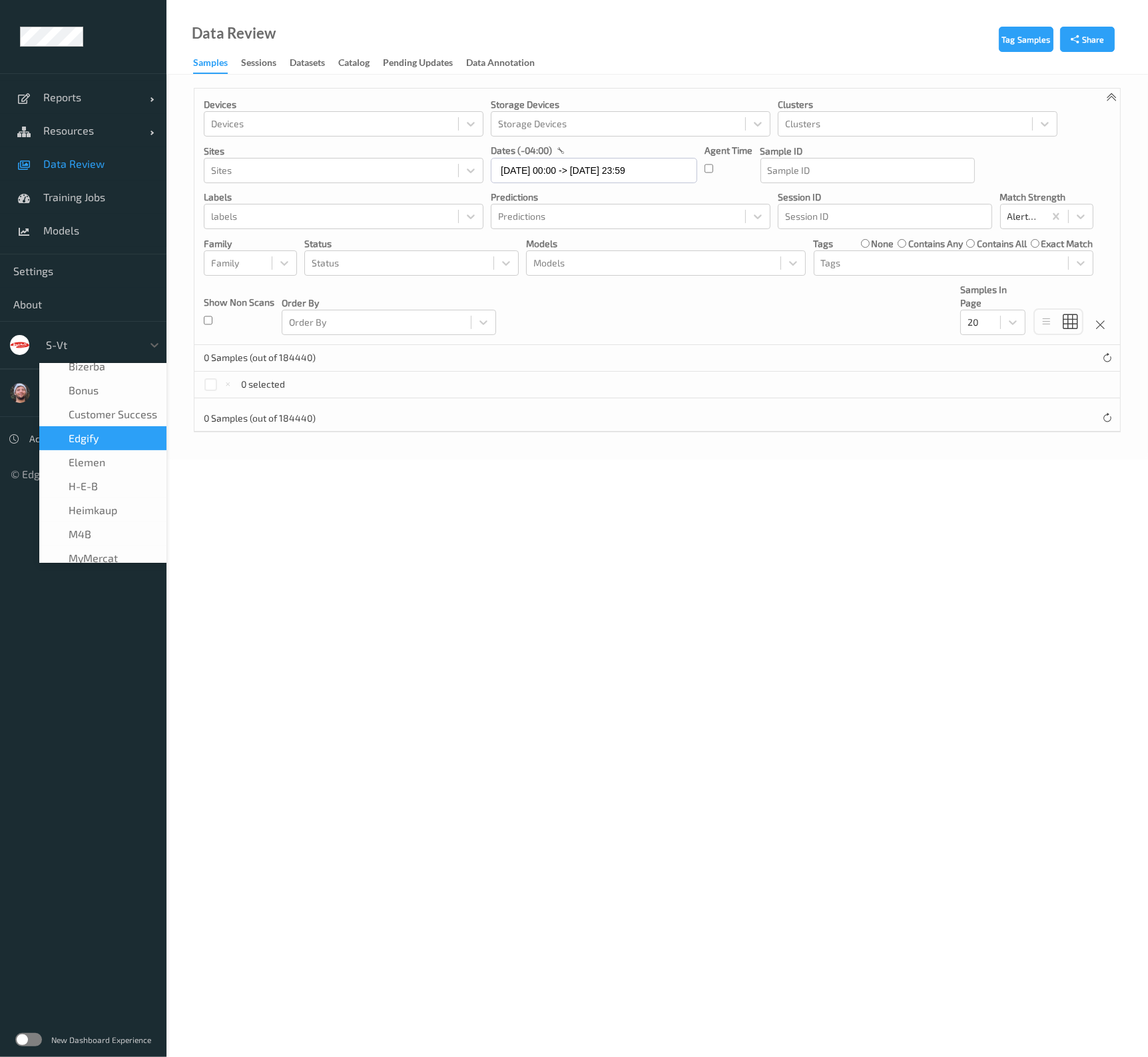 scroll, scrollTop: 83, scrollLeft: 0, axis: vertical 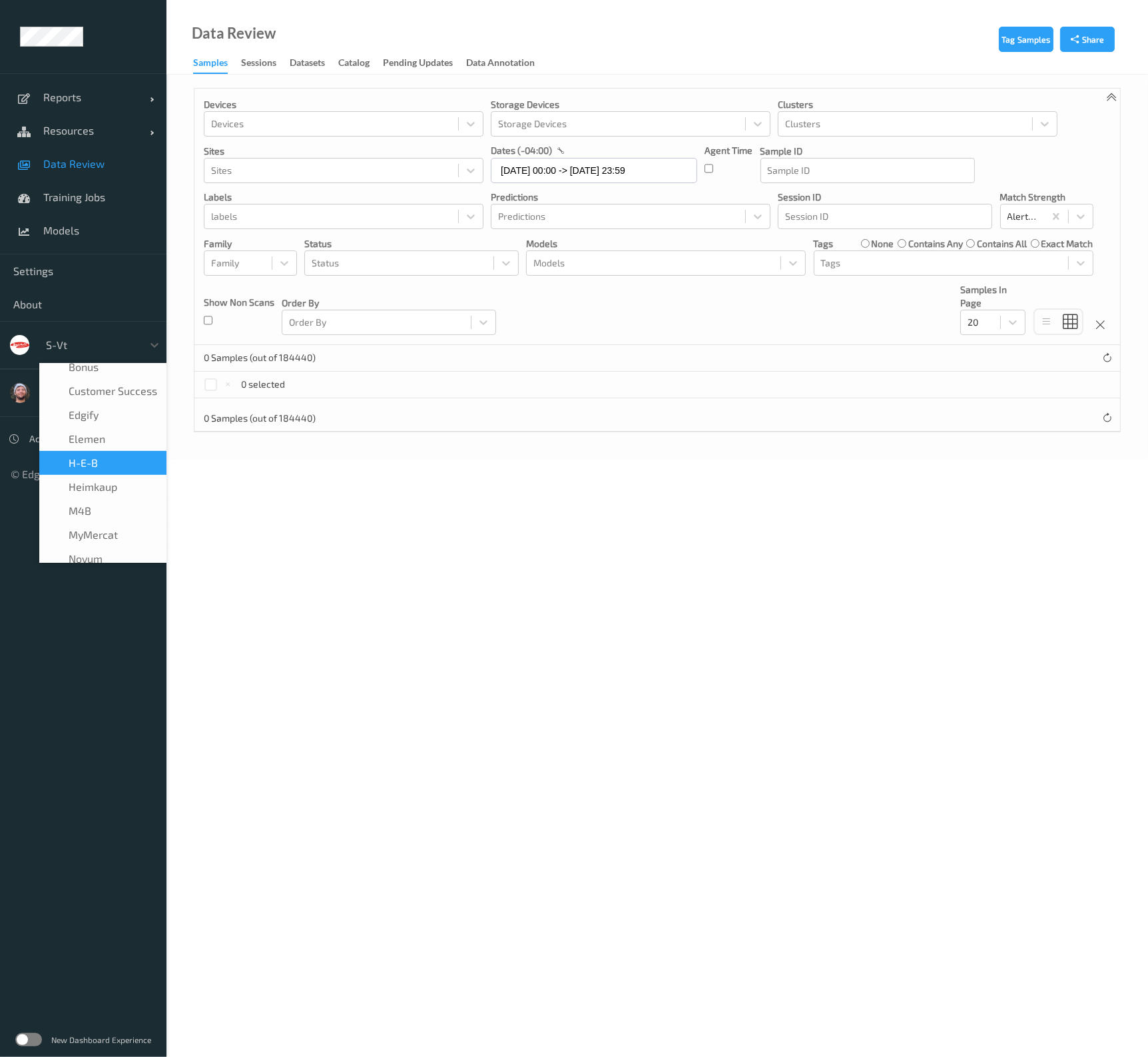 click on "H-E-B" at bounding box center (103, 463) 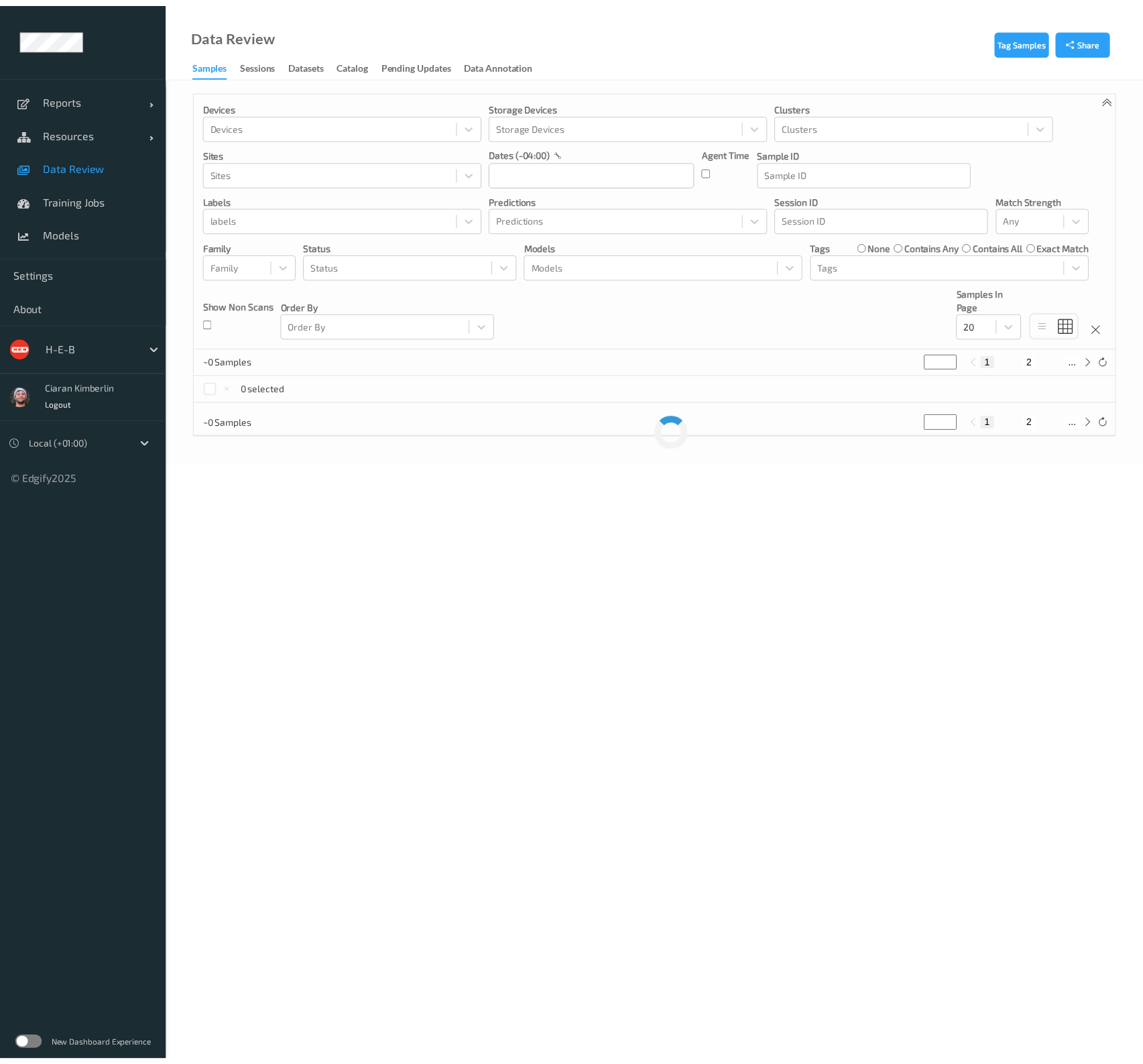 scroll, scrollTop: 0, scrollLeft: 0, axis: both 